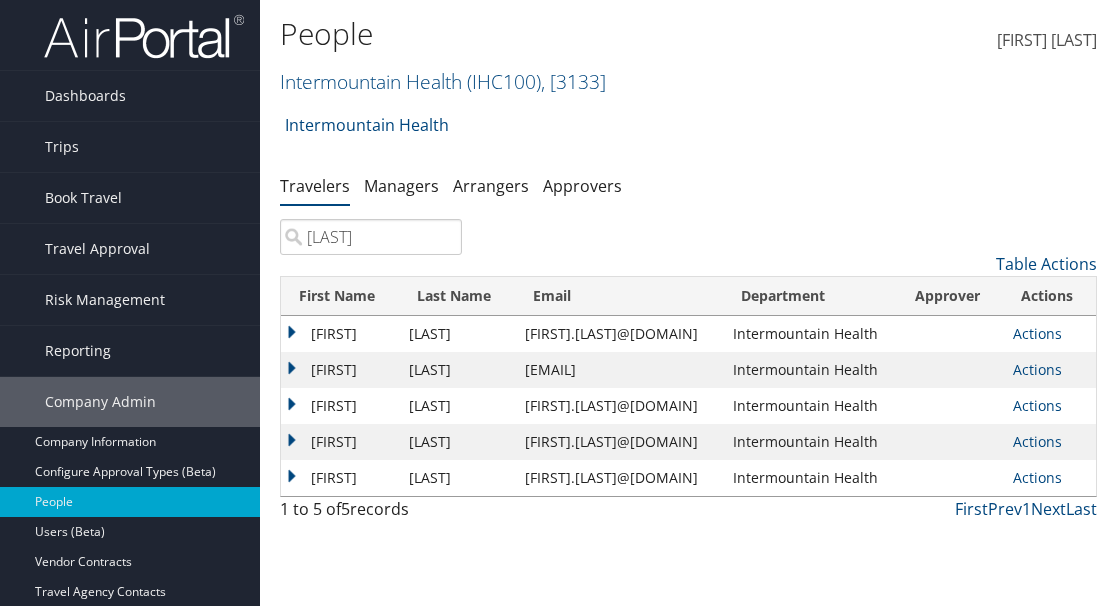 scroll, scrollTop: 196, scrollLeft: 0, axis: vertical 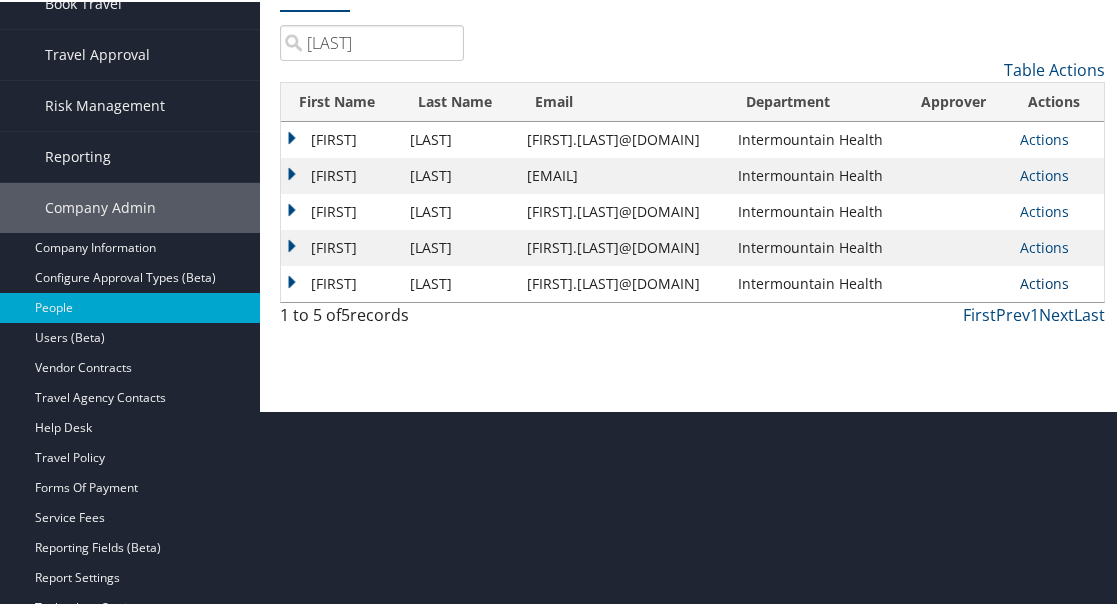 click on "Actions" at bounding box center (1044, 137) 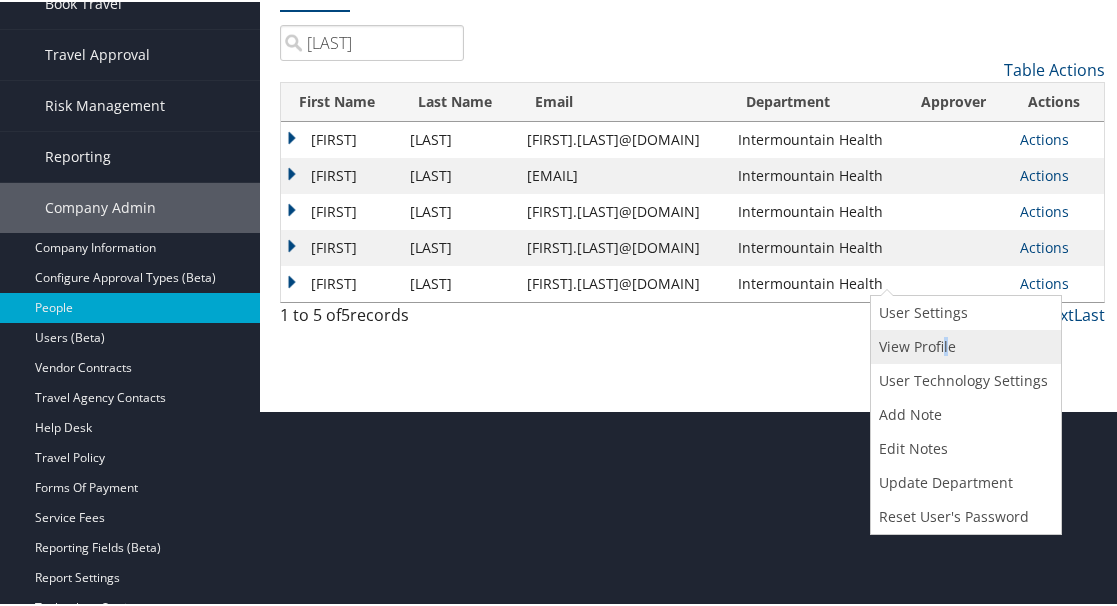 click on "View Profile" at bounding box center (963, 345) 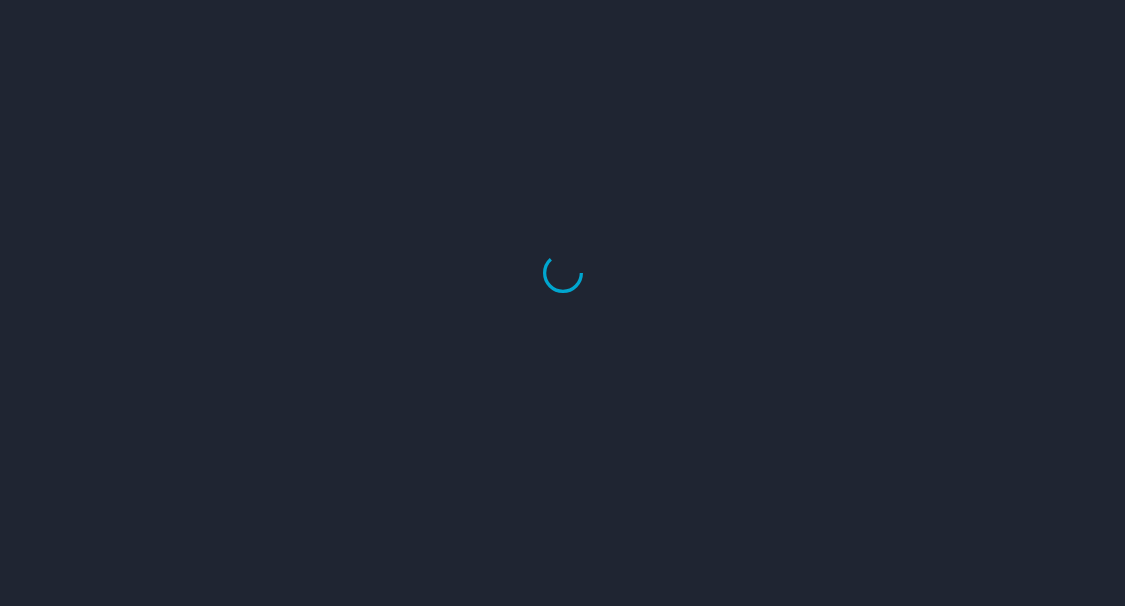 scroll, scrollTop: 0, scrollLeft: 0, axis: both 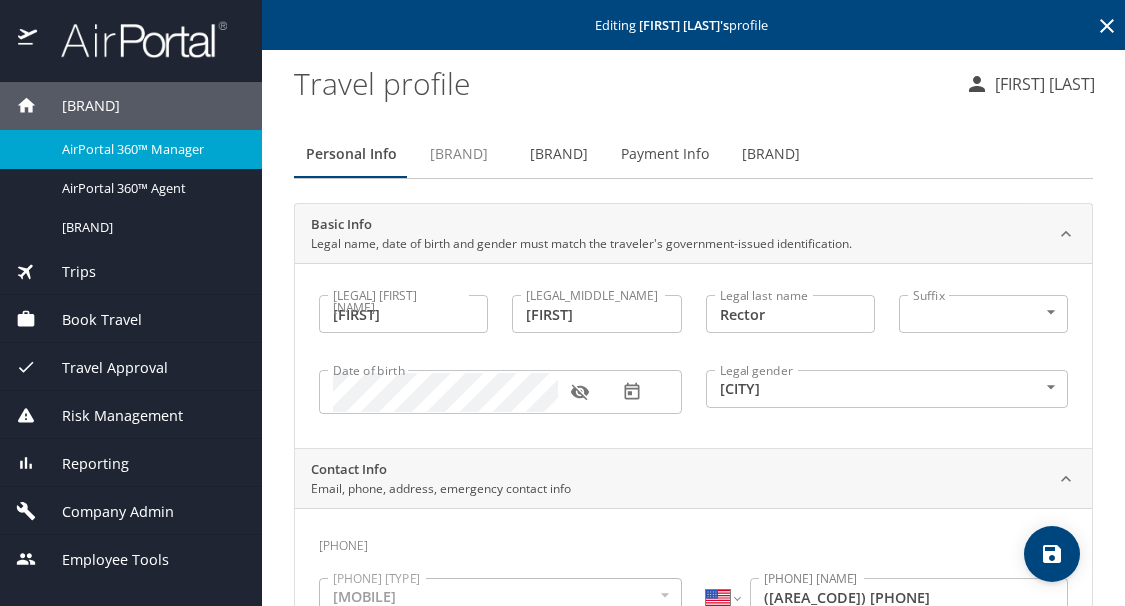 click on "[BRAND]" at bounding box center [459, 154] 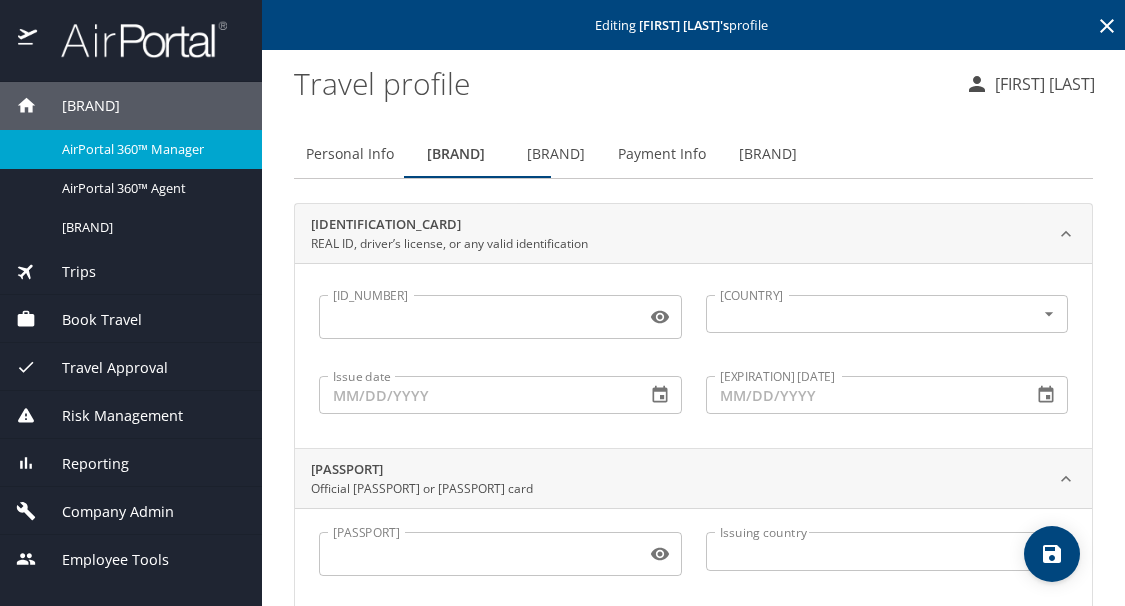 click on "[PASSPORT]" at bounding box center [478, 554] 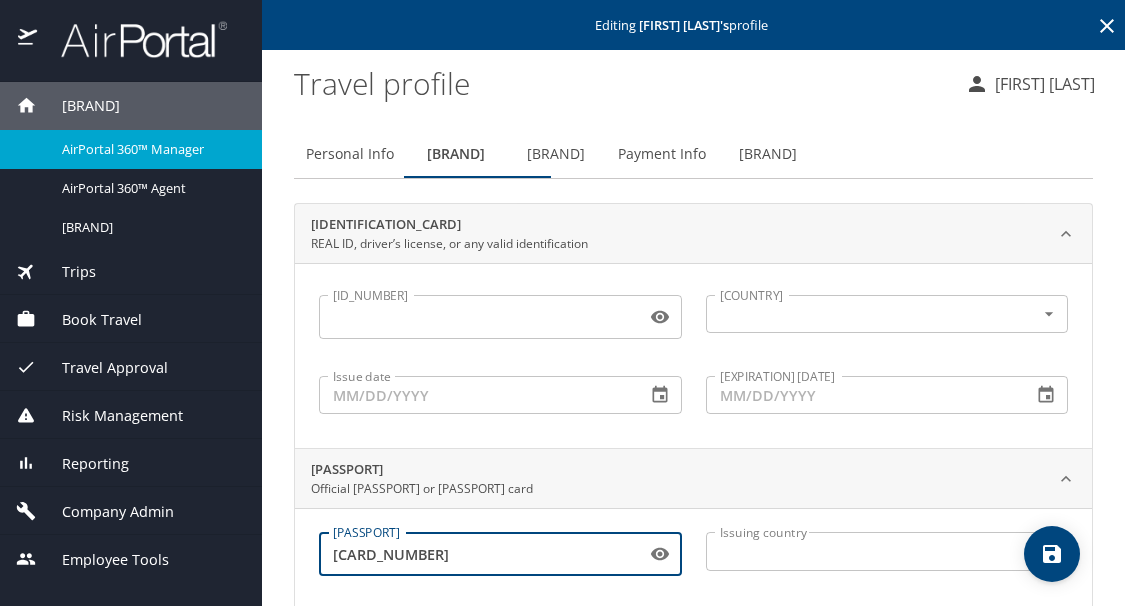 type on "[CARD_NUMBER]" 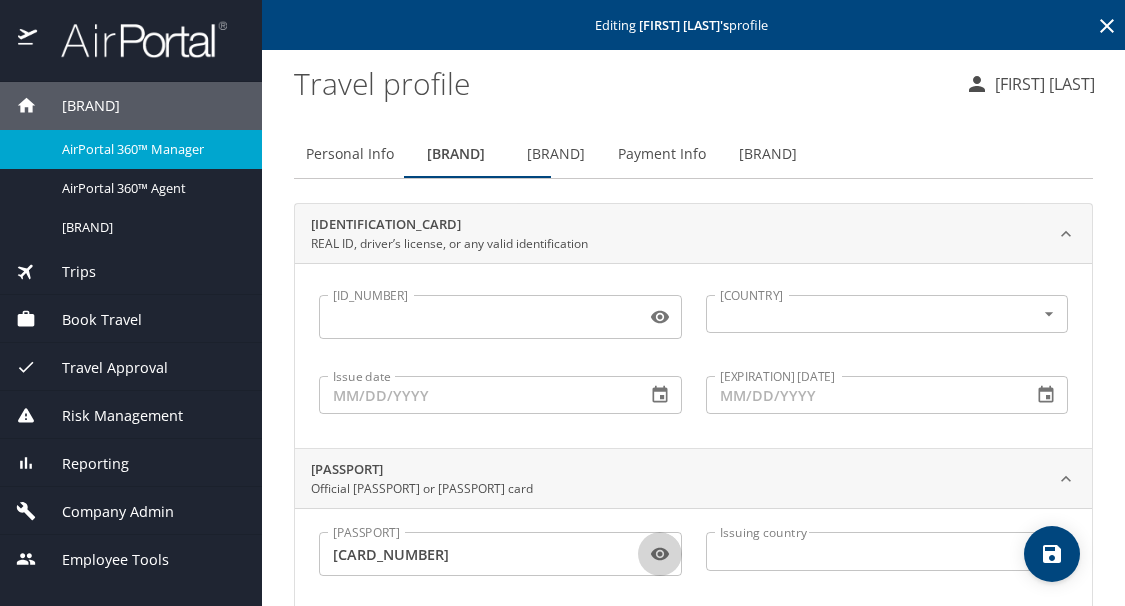 type 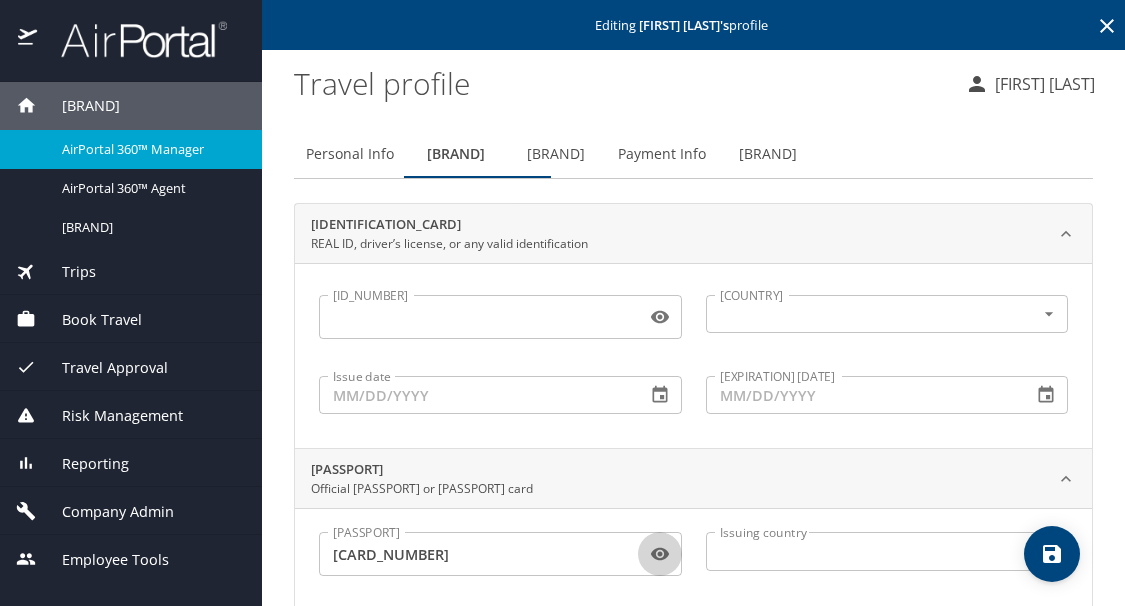 scroll, scrollTop: 300, scrollLeft: 0, axis: vertical 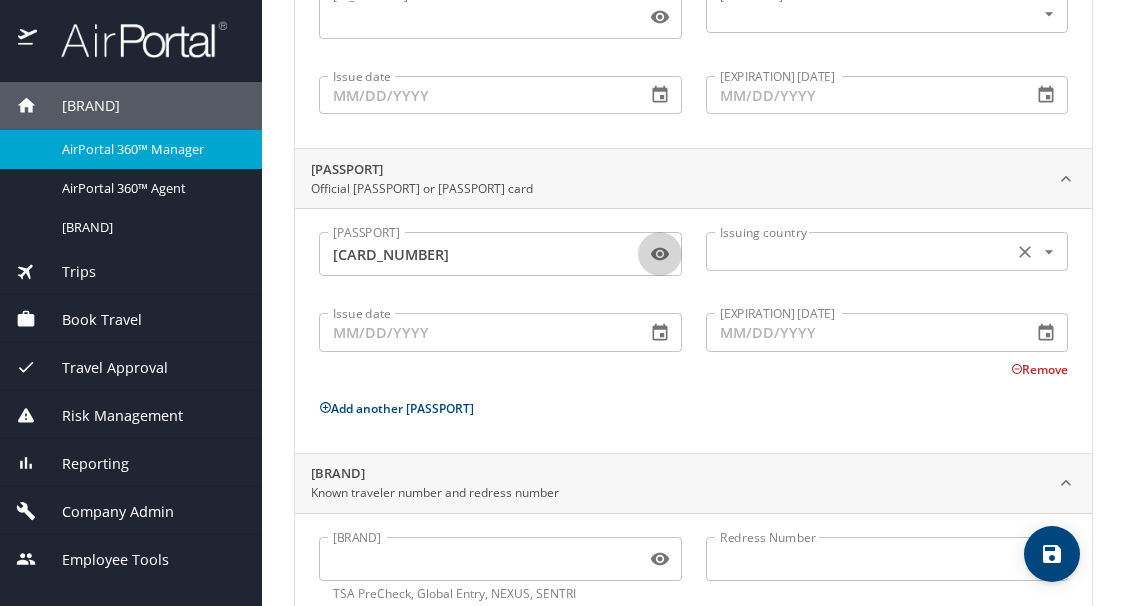 click at bounding box center (858, 251) 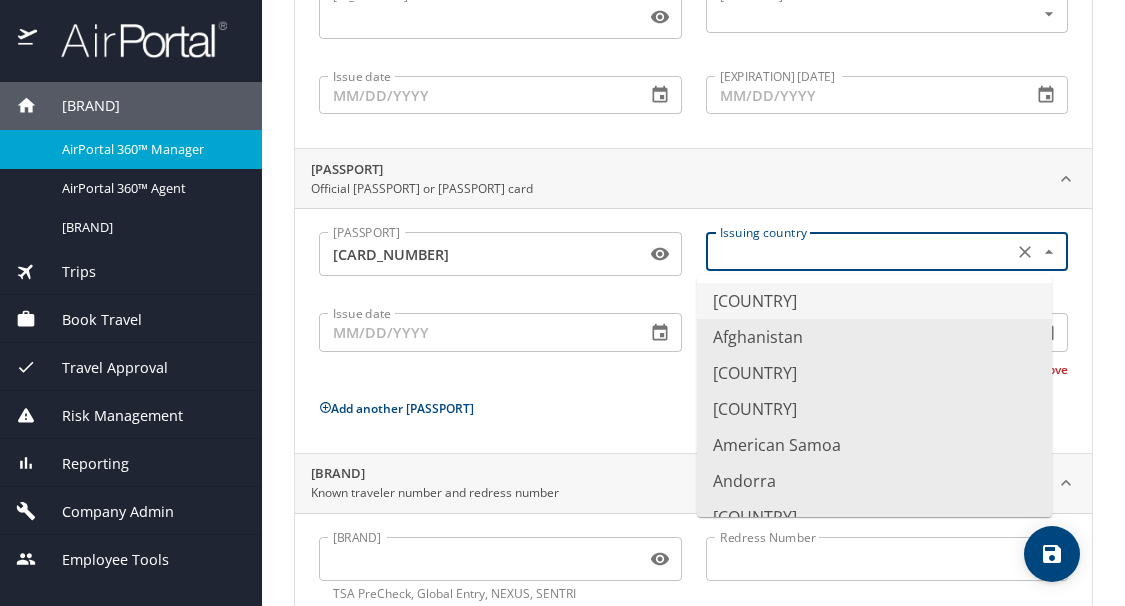 type on "United States" 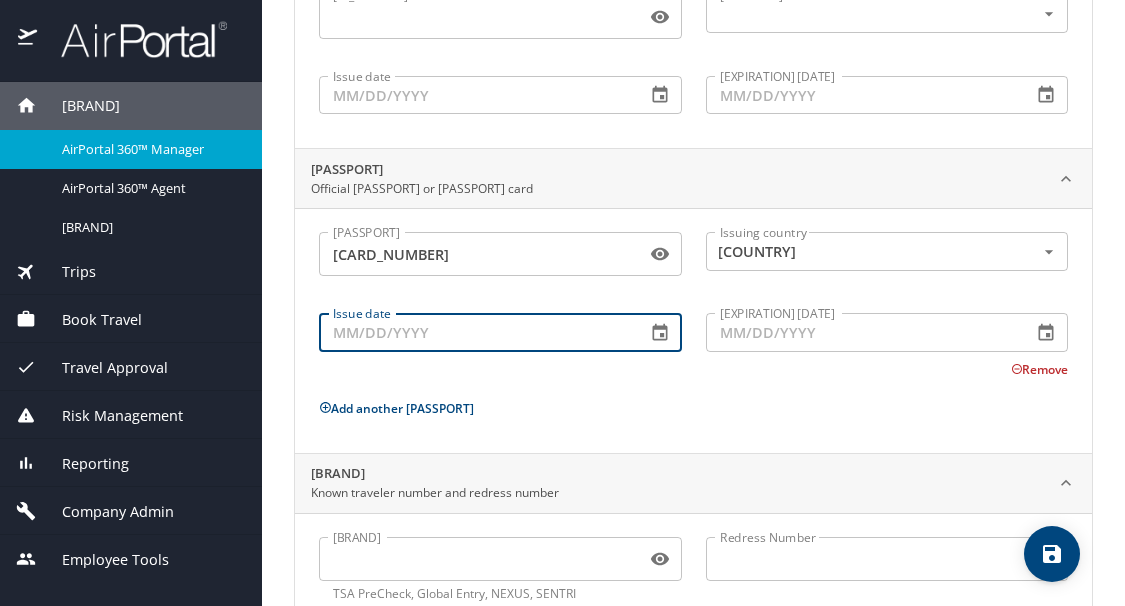 click on "Issue date" at bounding box center (474, 332) 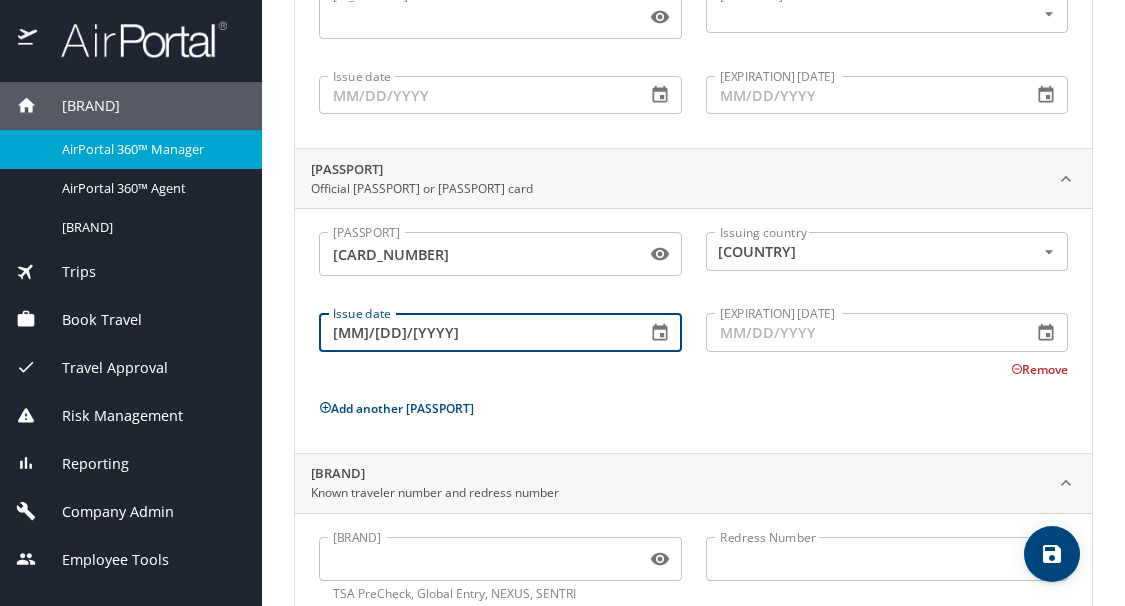 type on "[MM]/[DD]/[YYYY]" 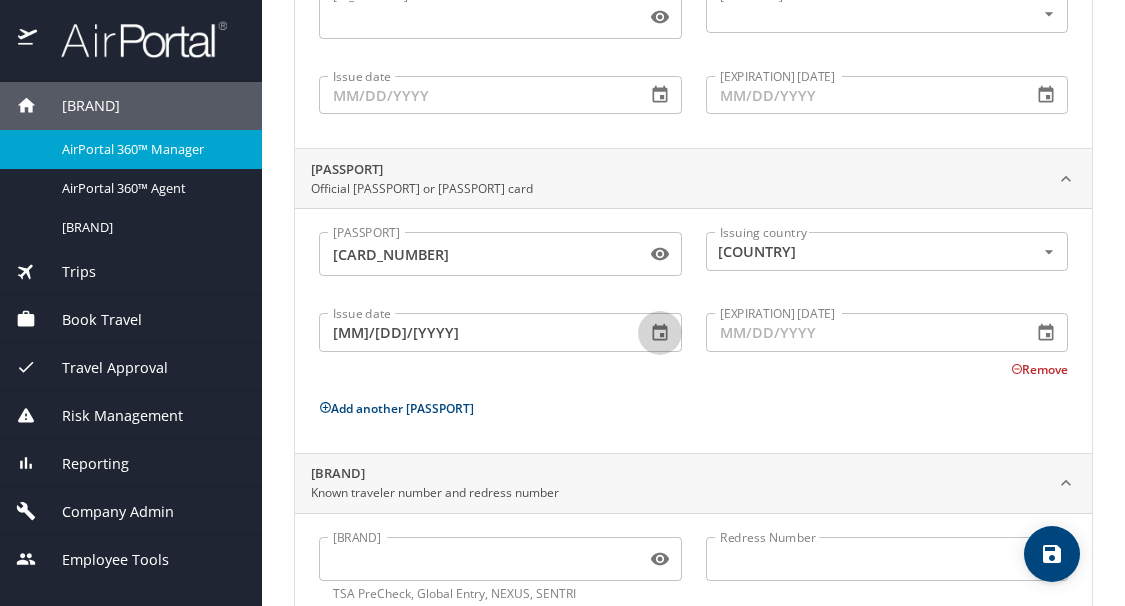 type 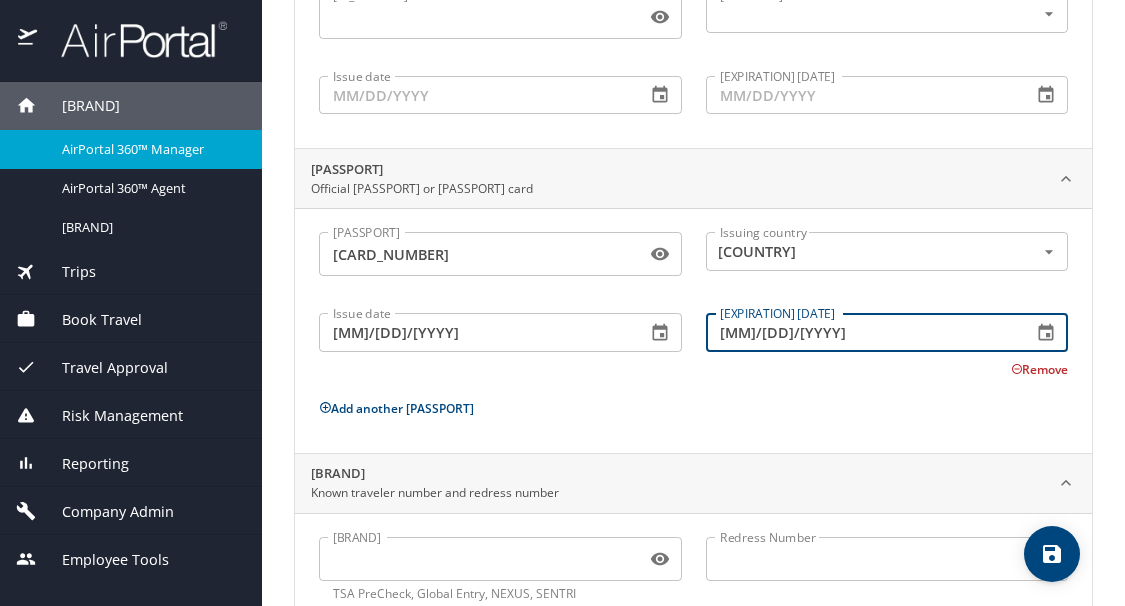 type on "[MM]/[DD]/[YYYY]" 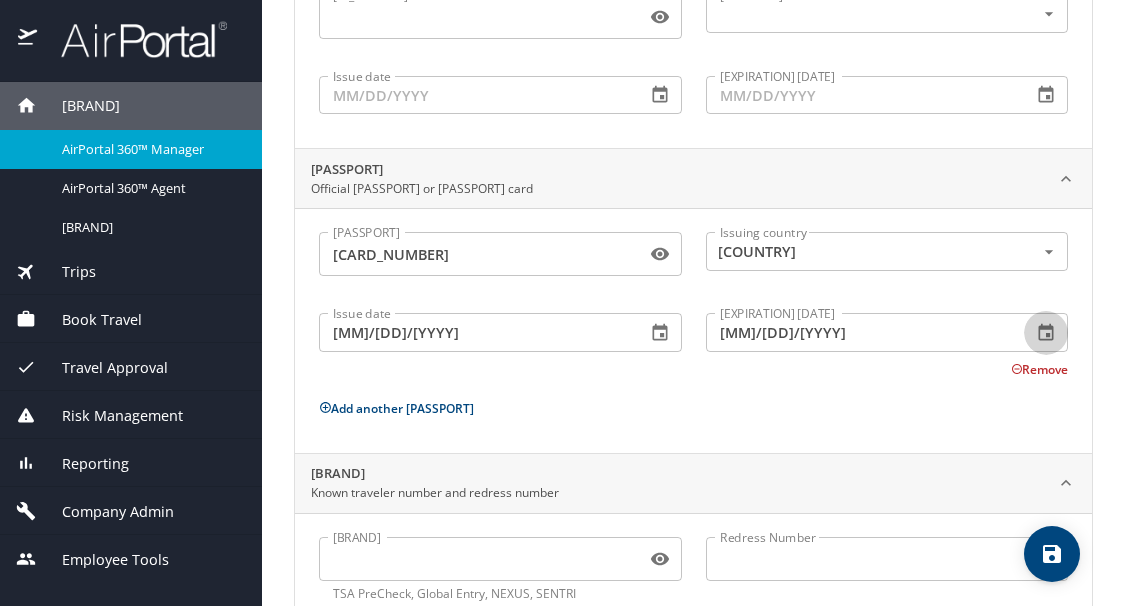 type 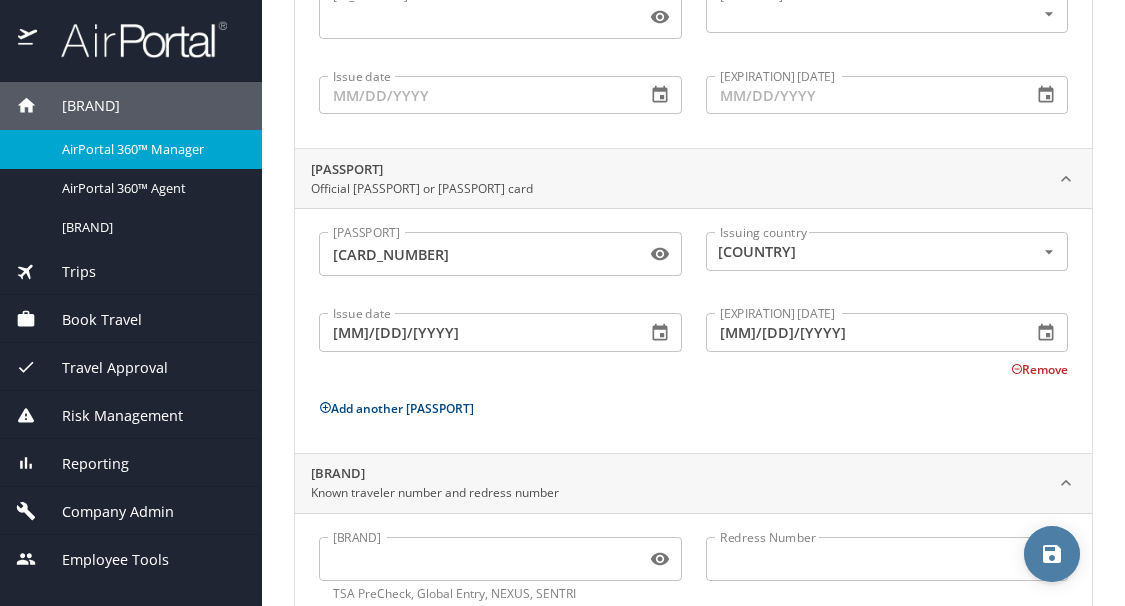 click at bounding box center [1052, 554] 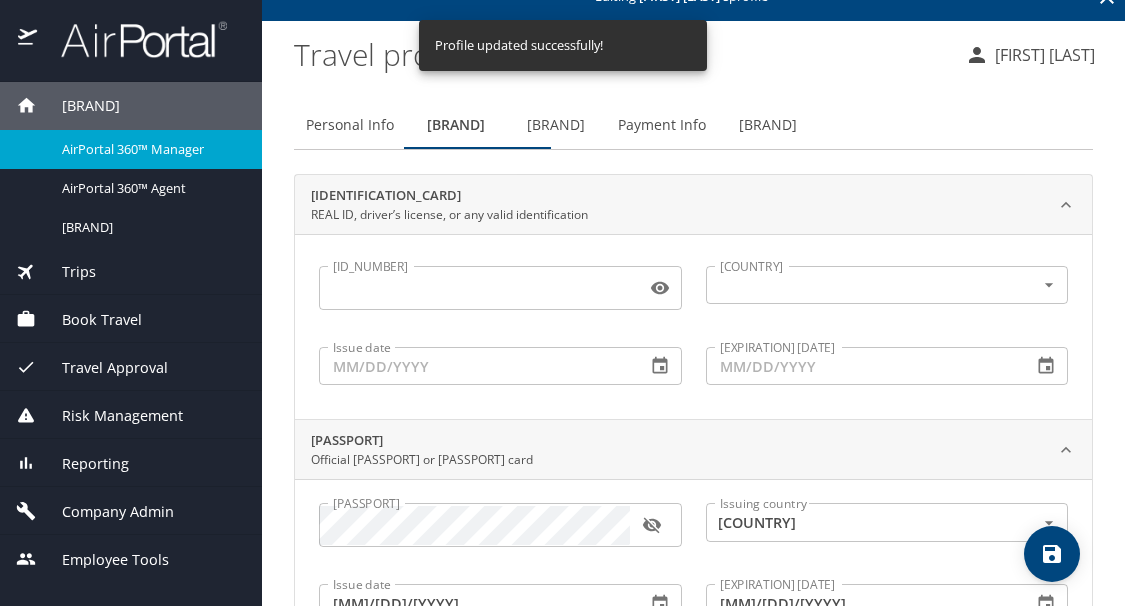 scroll, scrollTop: 0, scrollLeft: 0, axis: both 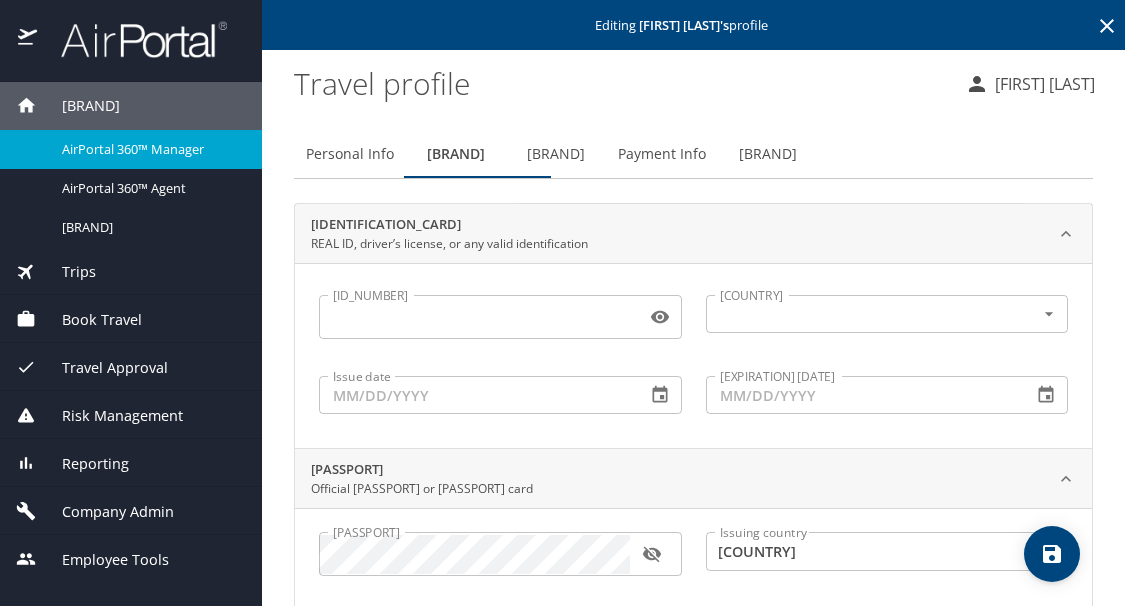 click on "[BRAND]" at bounding box center (556, 154) 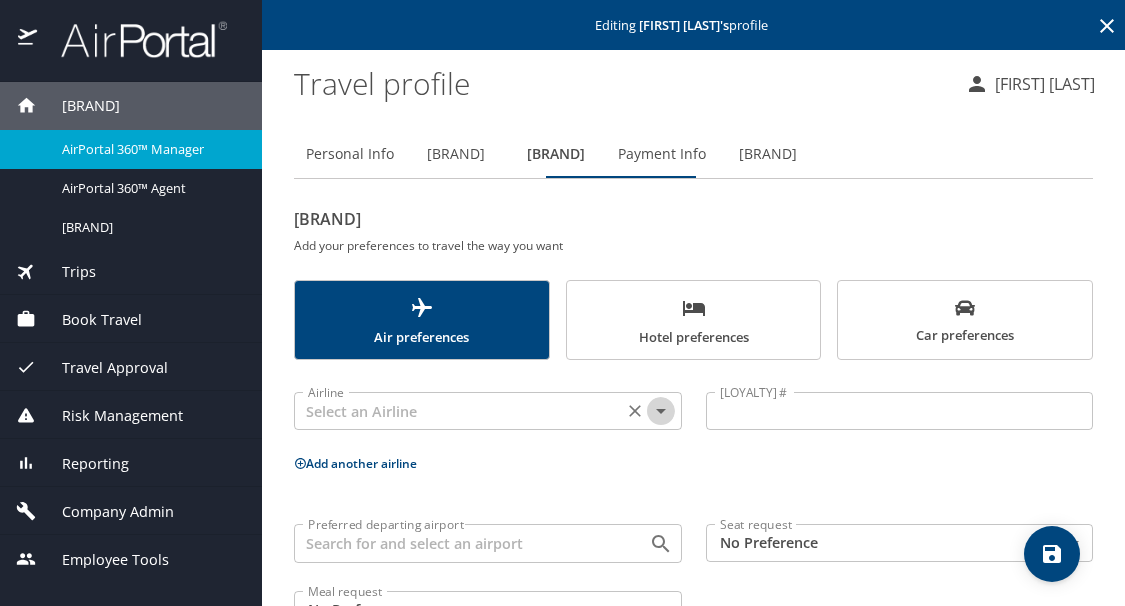 click at bounding box center (661, 411) 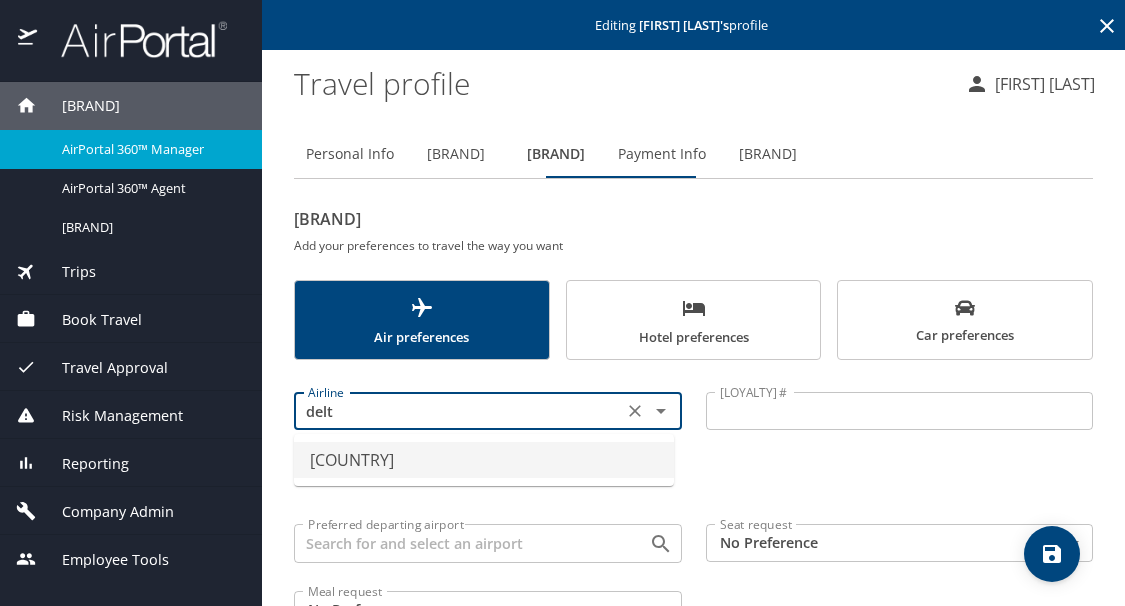 click on "[COUNTRY]" at bounding box center (484, 460) 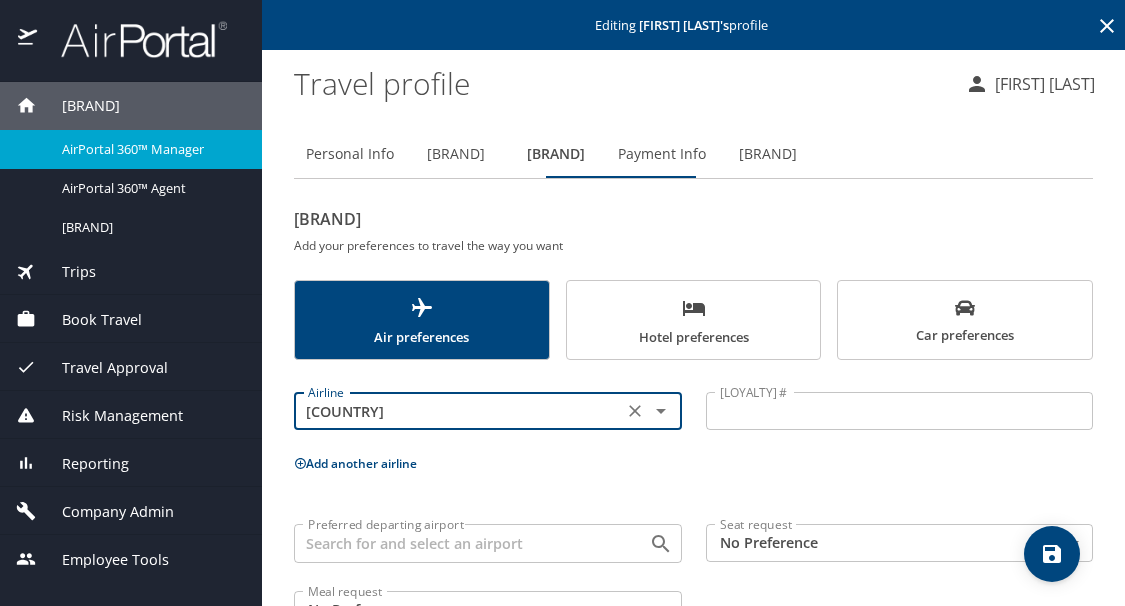 type on "[COUNTRY]" 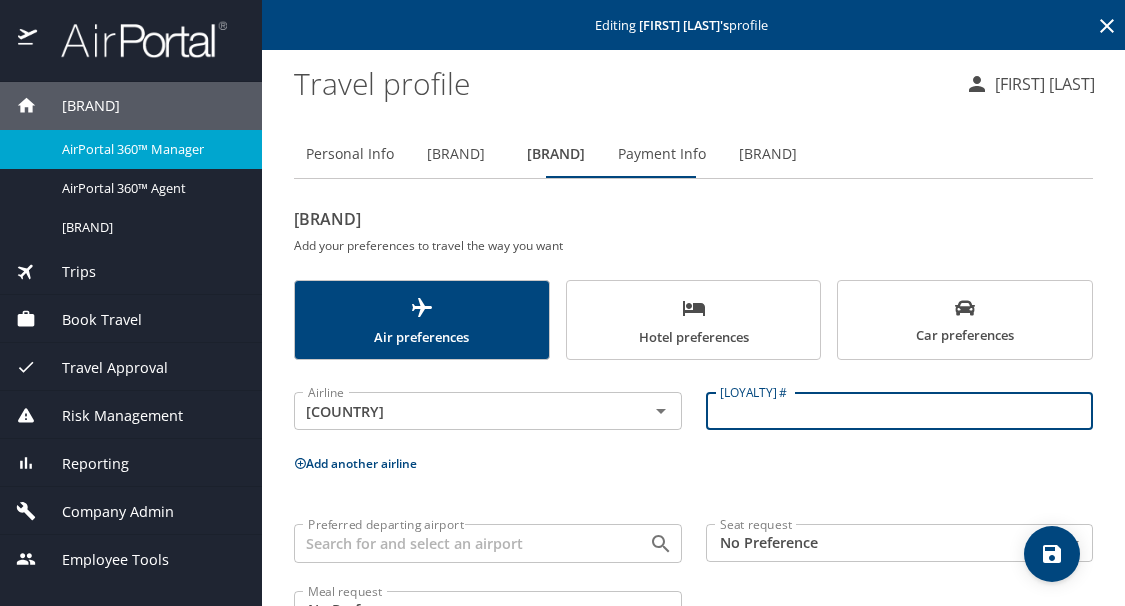 click on "[LOYALTY] #" at bounding box center [900, 411] 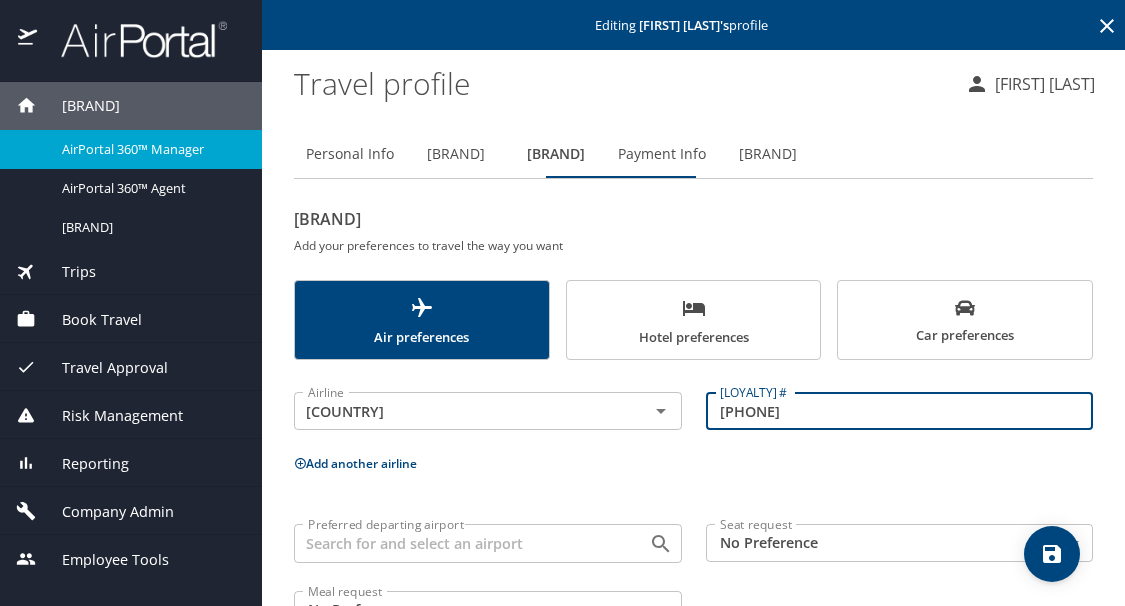 type on "[PHONE]" 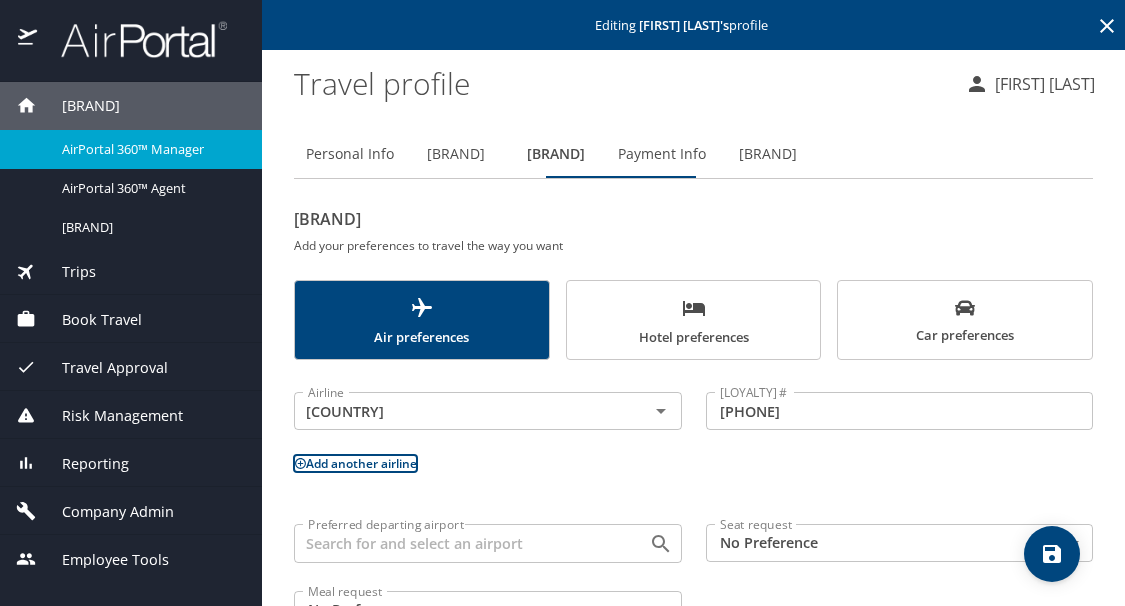 type 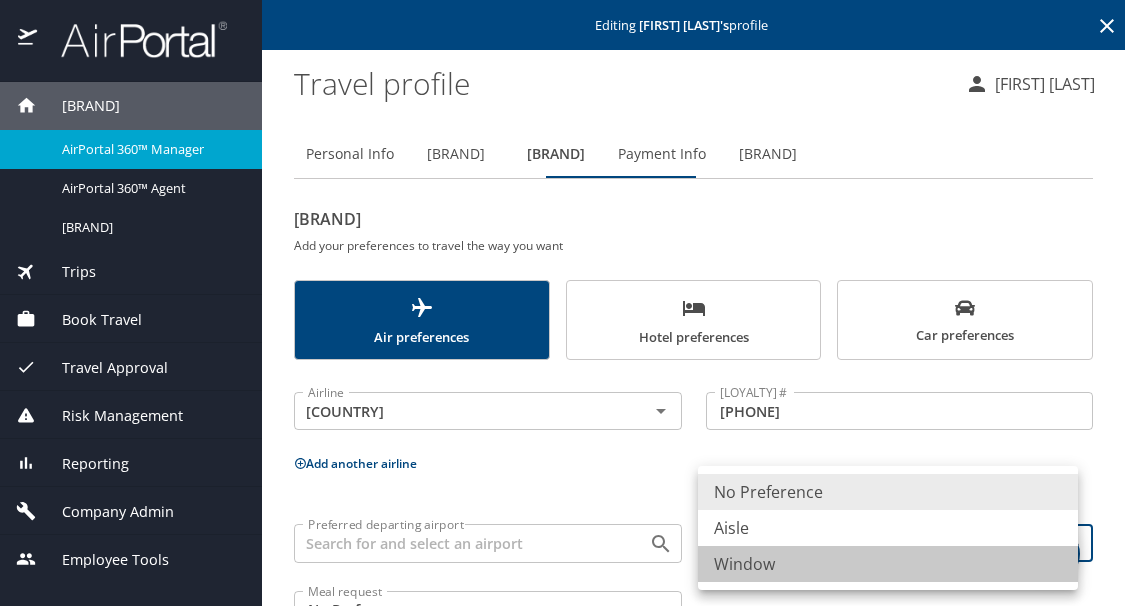 click on "Window" at bounding box center [888, 564] 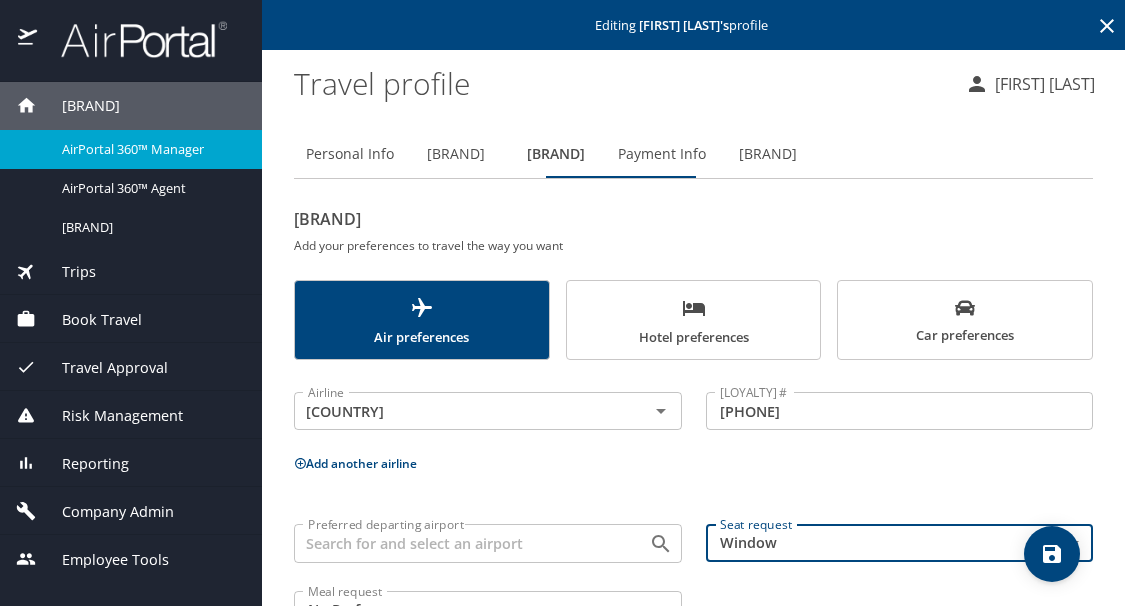 click at bounding box center (1052, 554) 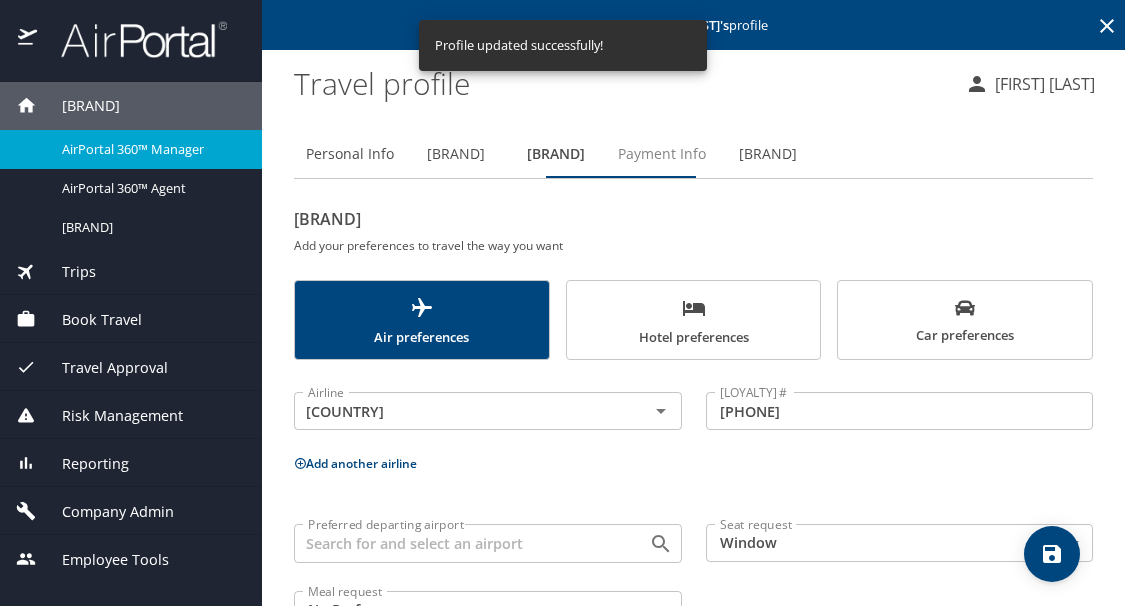 click on "Payment Info" at bounding box center (662, 154) 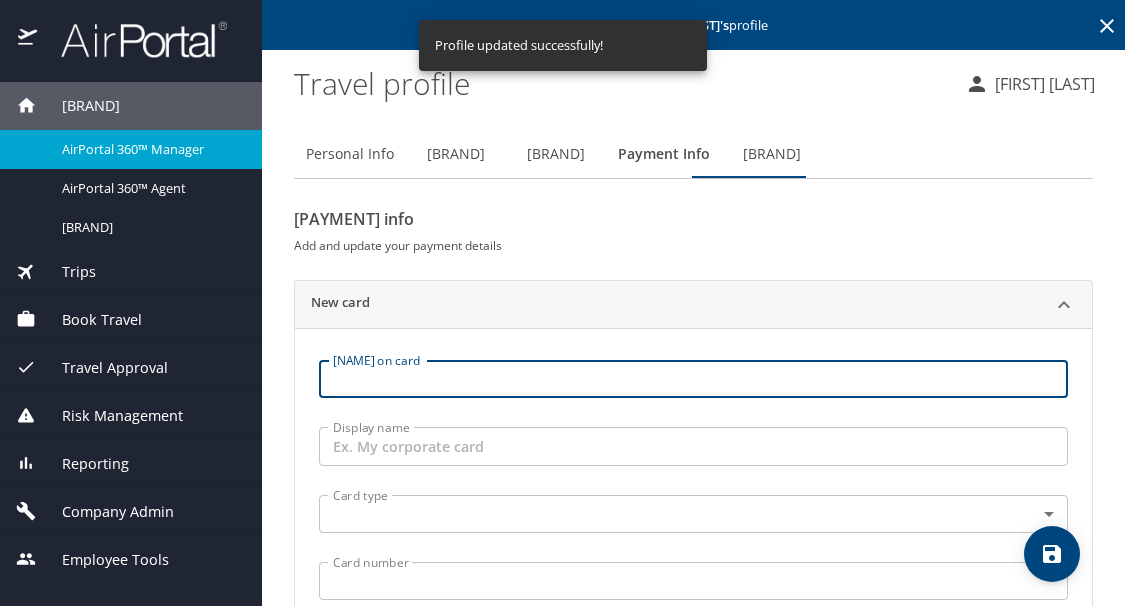 click on "[NAME] on card" at bounding box center [693, 379] 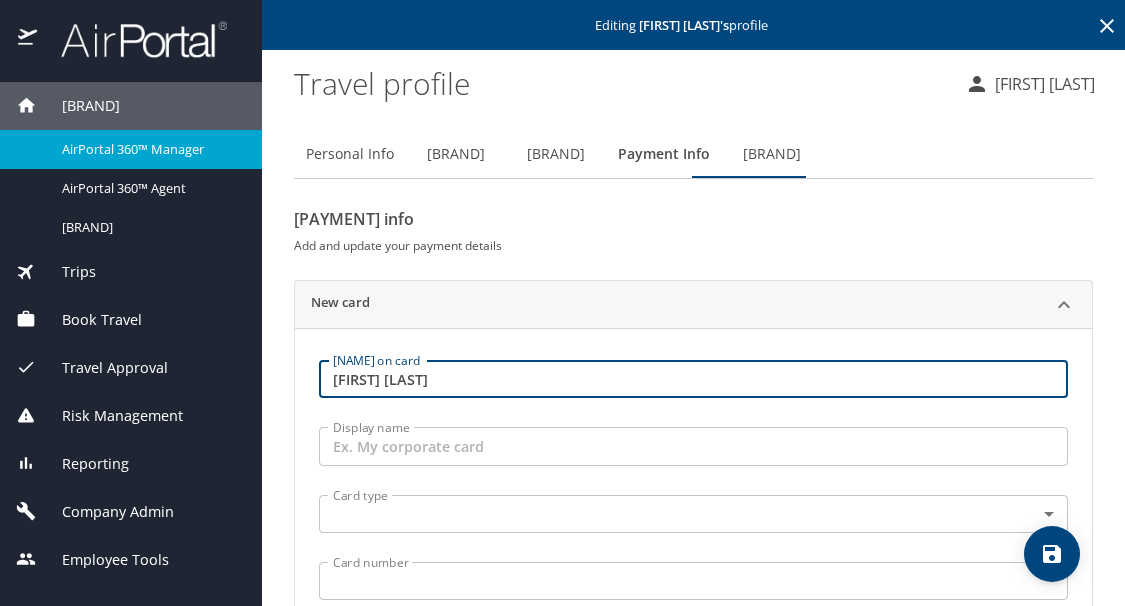 type on "[FIRST] [LAST]" 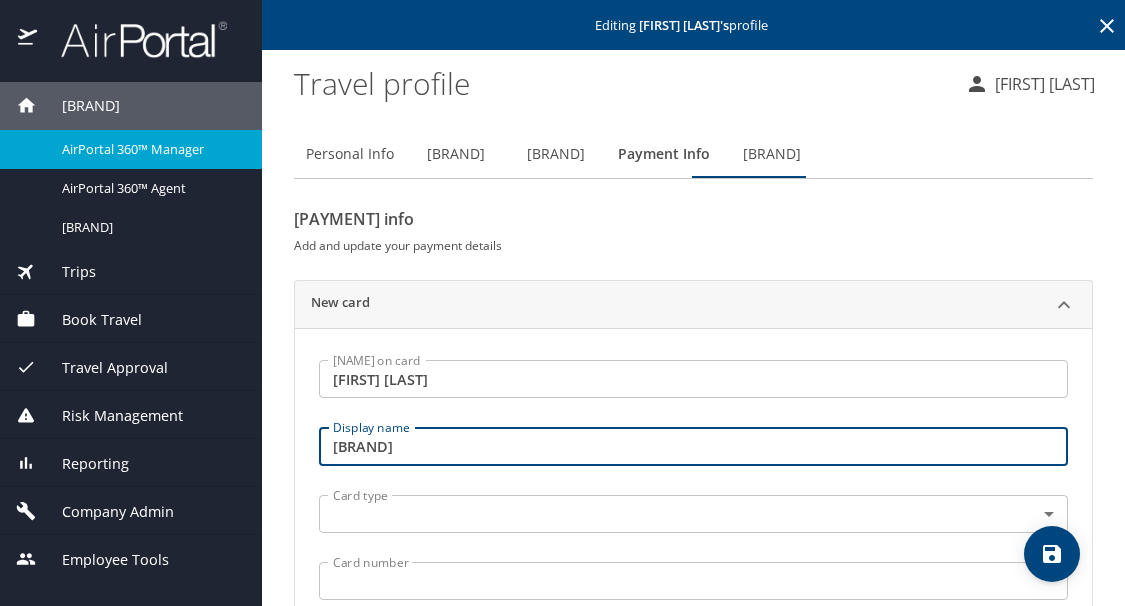 type on "[BRAND]" 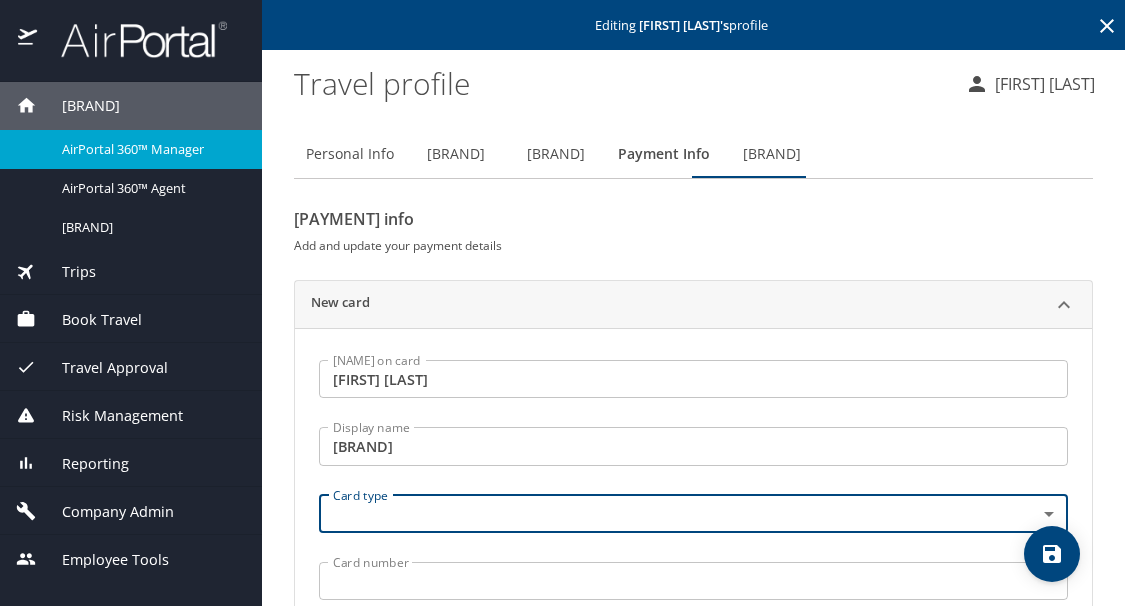 click on "Dashboards AirPortal 360™ Manager AirPortal 360™ Agent My Travel Dashboard Trips Airtinerary® Lookup Current / Future Trips Past Trips Trips Missing Hotel Hotel Check-ins Book Travel Request Agent Booking Approval Request (Beta) Book/Manage Online Trips Travel Approval Pending Trip Approvals Approved Trips Canceled Trips Approvals (Beta) Risk Management SecurityLogic® Map Assistance Requests Travel Alerts Notifications Reporting Unused Tickets Savings Tracker Value Scorecard Virtual Pay Lookup Domo IBank Prime Analytics Company Admin Company Information Configure Approval Types (Beta) People Users (Beta) Vendor Contracts Travel Agency Contacts Help Desk Travel Policy Forms of Payment Service Fees Reporting Fields (Beta) Report Settings Technology Settings Airtinerary® Settings Virtual Pay Settings Consultative Services Notes Activity Log Employee Tools Admin Search (CTRL + S) Agent Lookup Advisor Teams Carrier Contracts Help Desk   Editing   [FIRST] [LAST] 's  profile   Travel profile [FIRST] [LAST]" at bounding box center [562, 303] 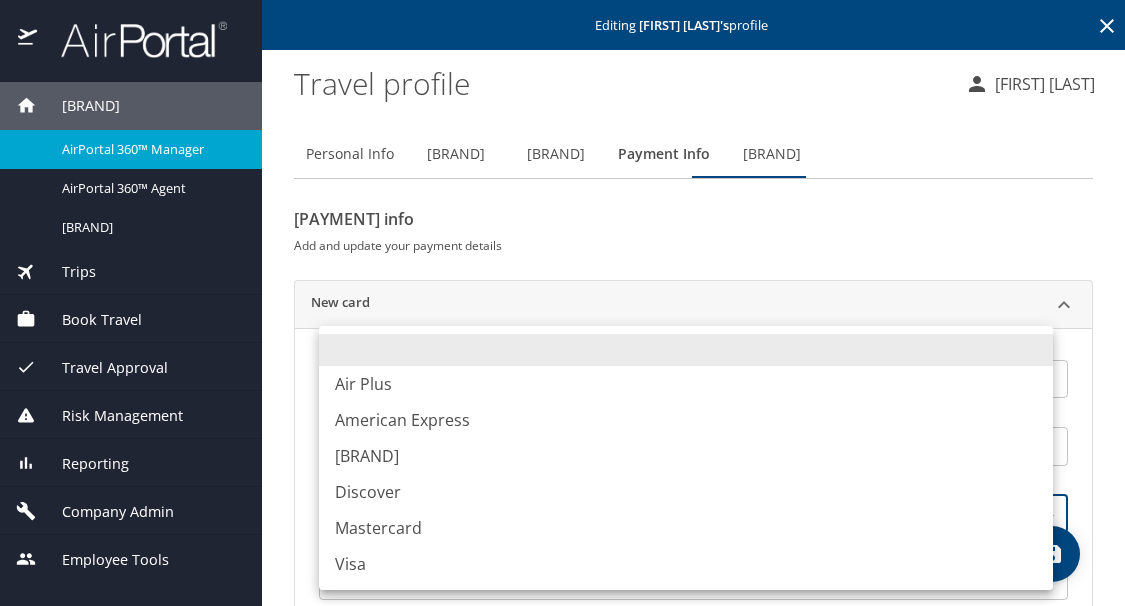 click on "Visa" at bounding box center [686, 564] 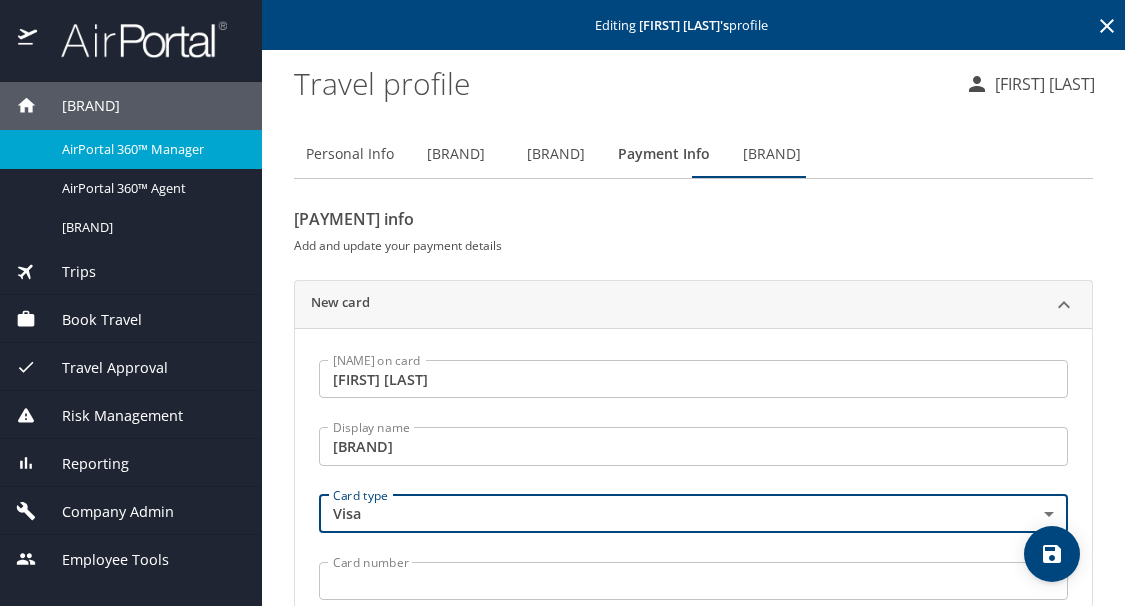 click on "Card number" at bounding box center (693, 581) 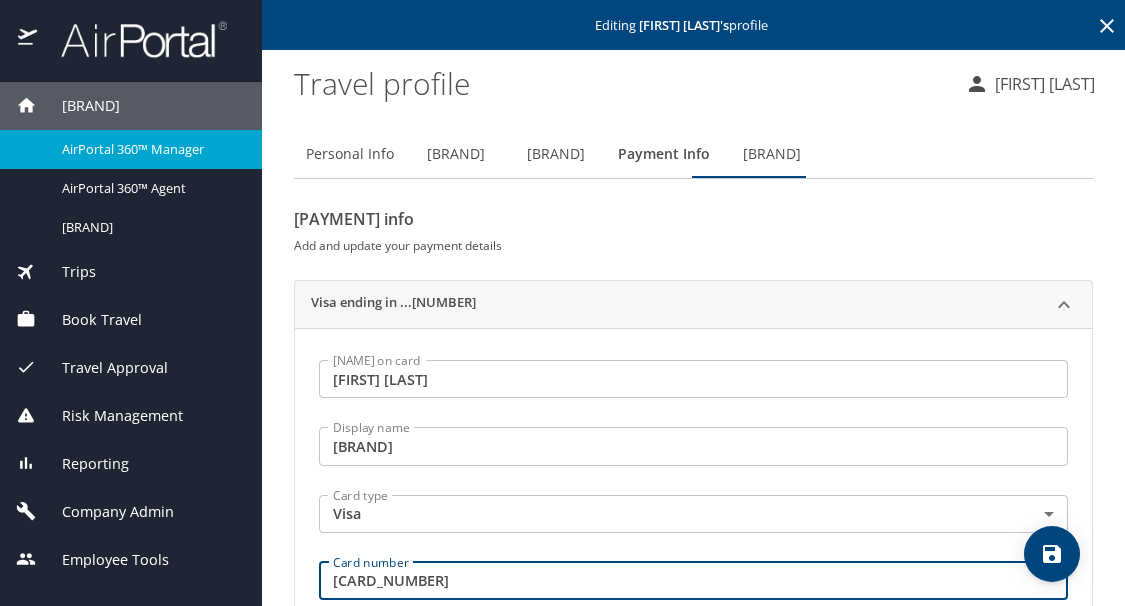 type on "[CARD_NUMBER]" 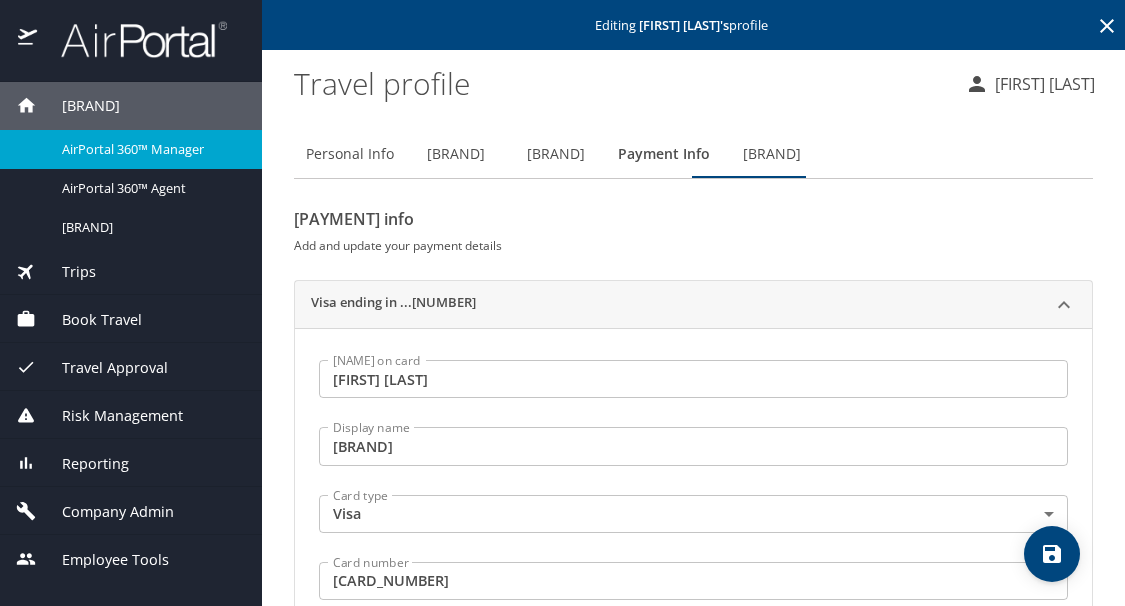 scroll, scrollTop: 276, scrollLeft: 0, axis: vertical 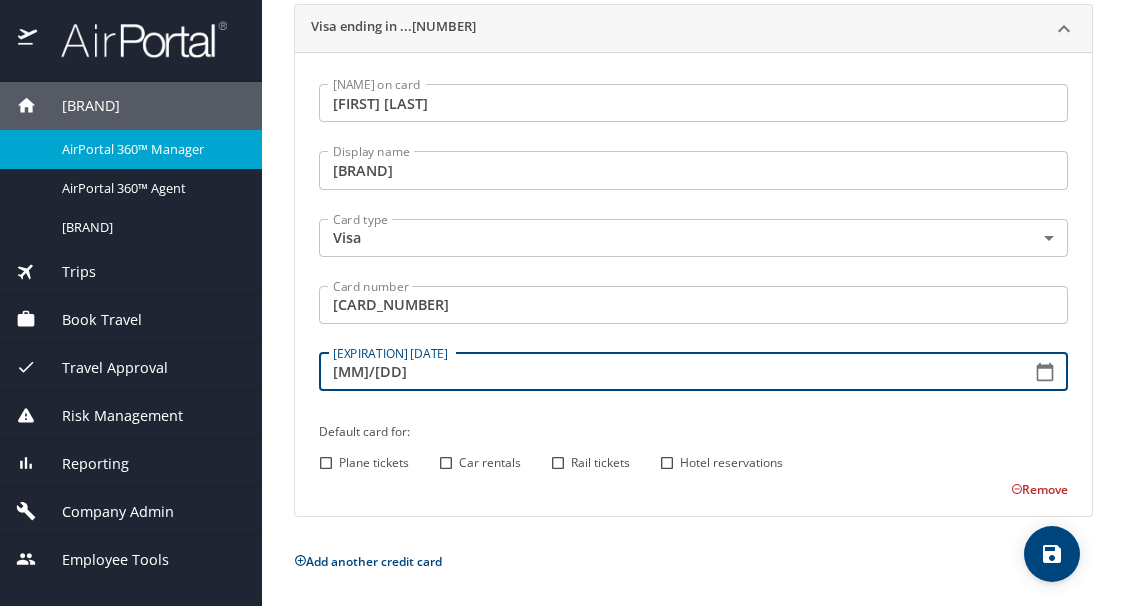 type on "[MM]/[DD]" 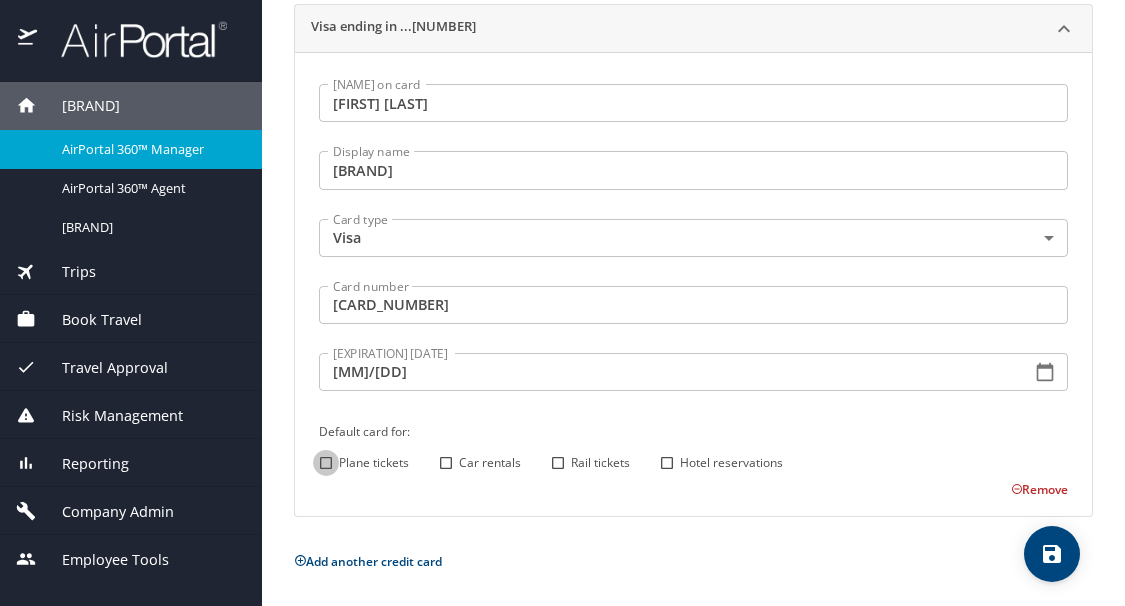 click on "Plane tickets" at bounding box center [326, 463] 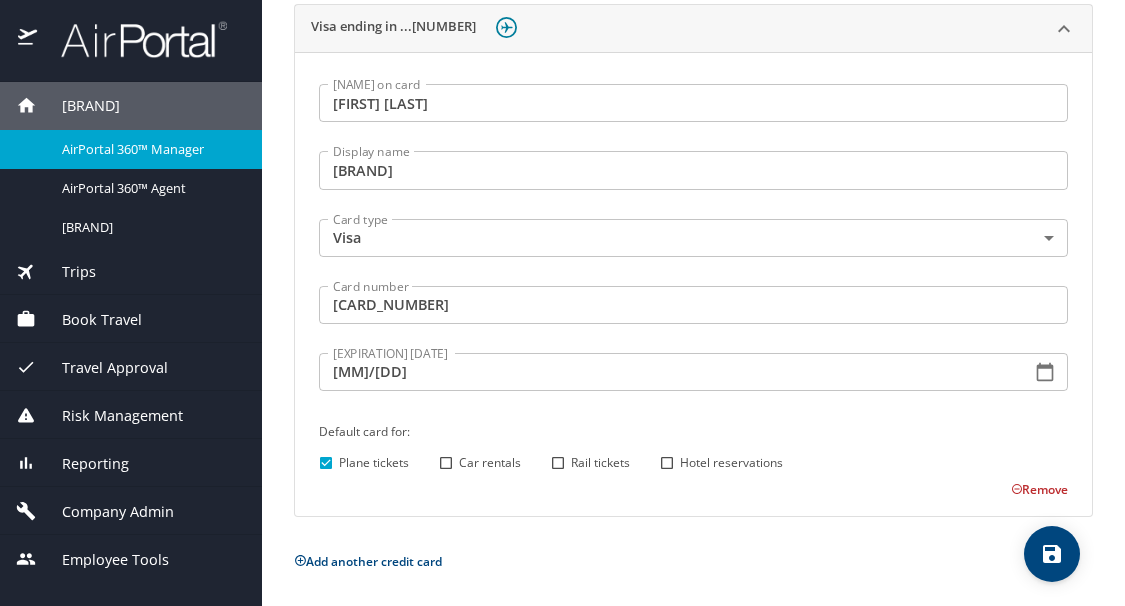 click on "Hotel reservations" at bounding box center (667, 463) 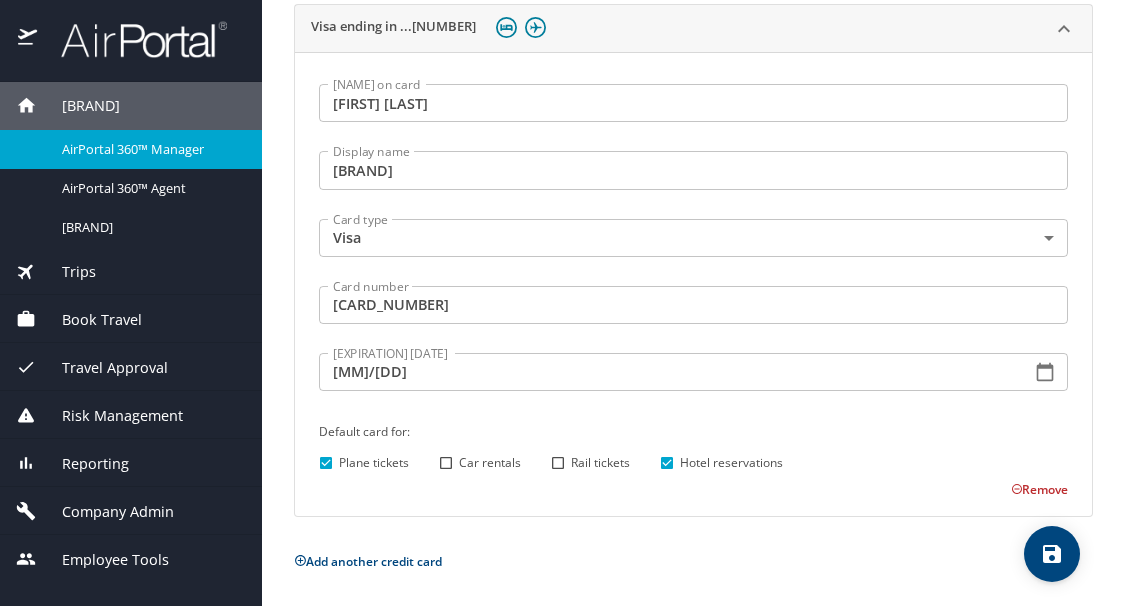 click at bounding box center (1052, 554) 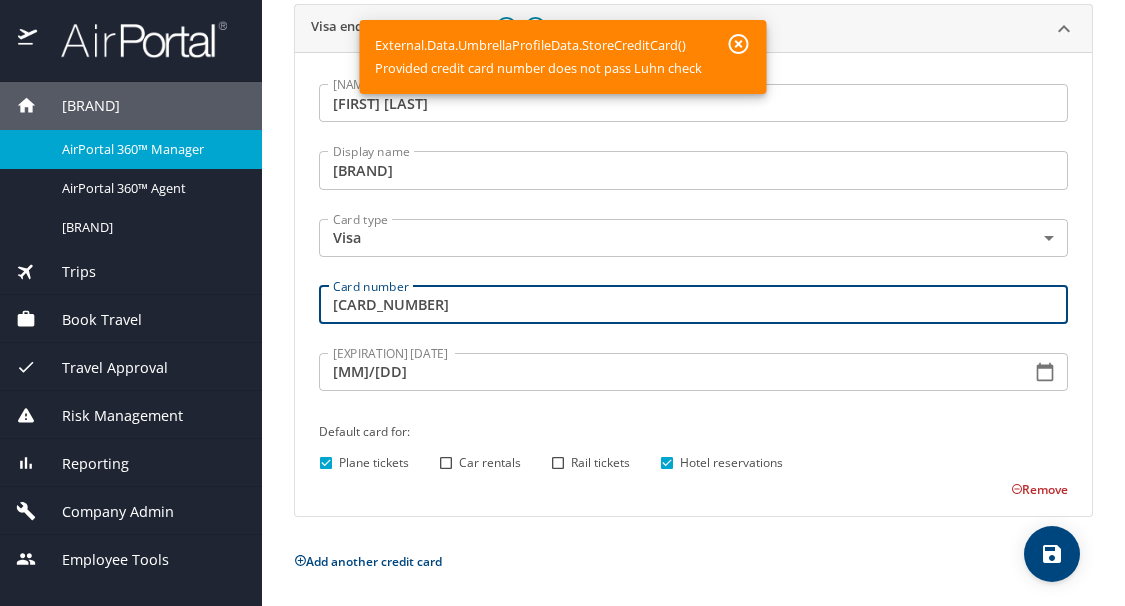 drag, startPoint x: 467, startPoint y: 303, endPoint x: 281, endPoint y: 325, distance: 187.29655 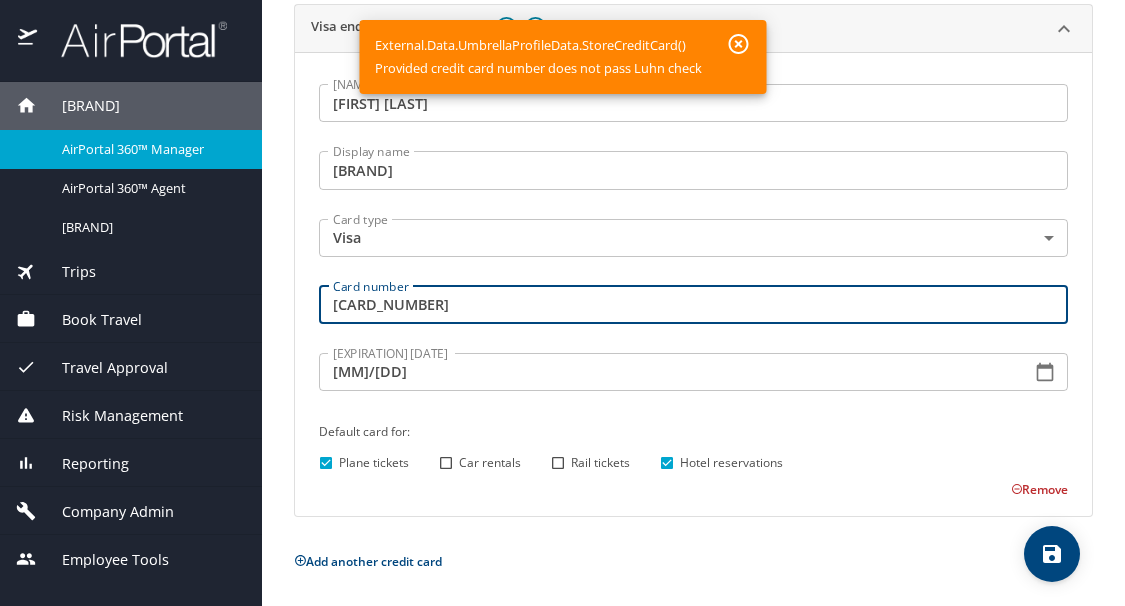 click at bounding box center (1052, 554) 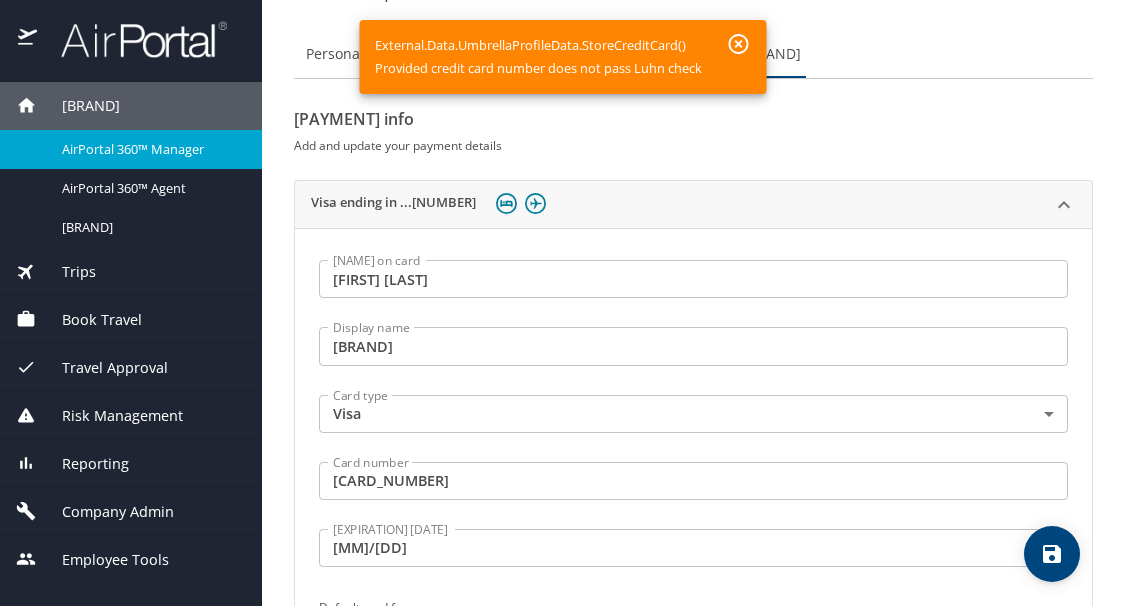 scroll, scrollTop: 0, scrollLeft: 0, axis: both 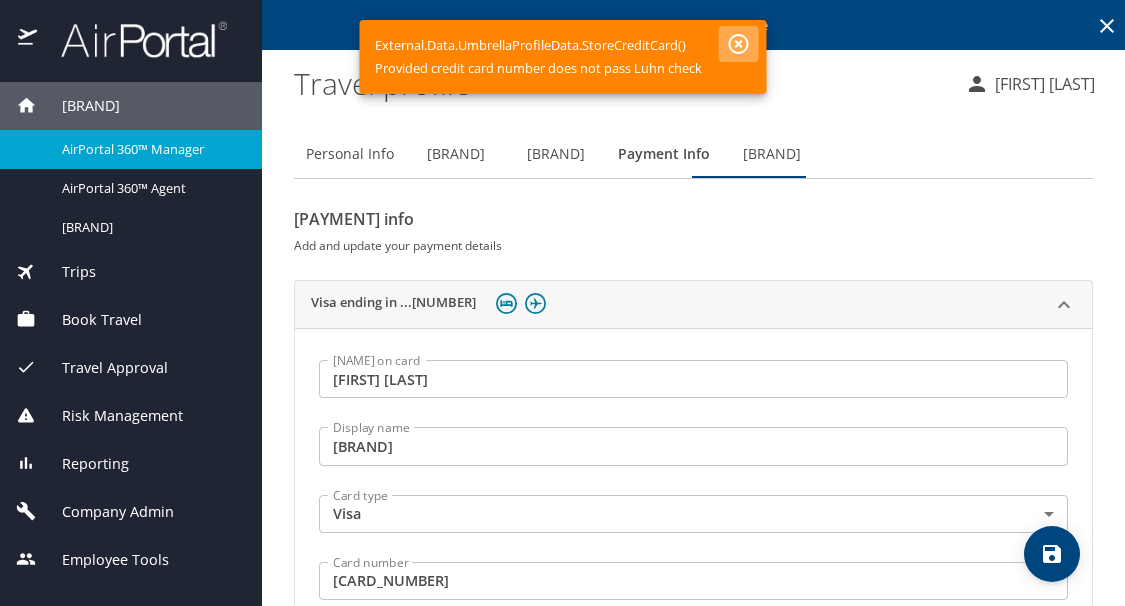 click at bounding box center (738, 44) 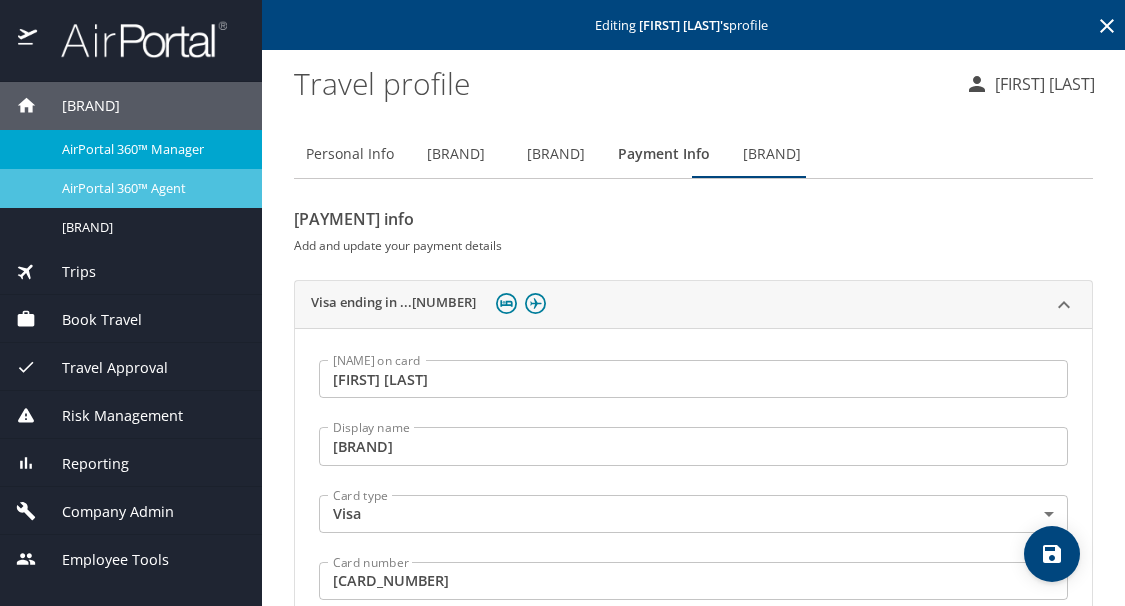click on "AirPortal 360™ Agent" at bounding box center [150, 188] 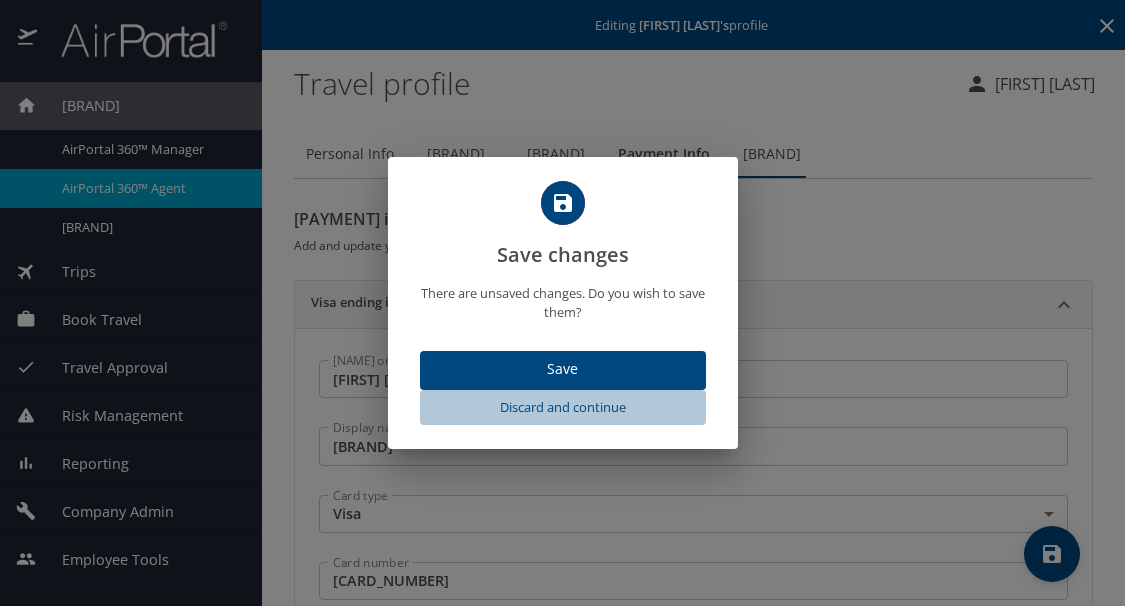 click on "Discard and continue" at bounding box center [563, 407] 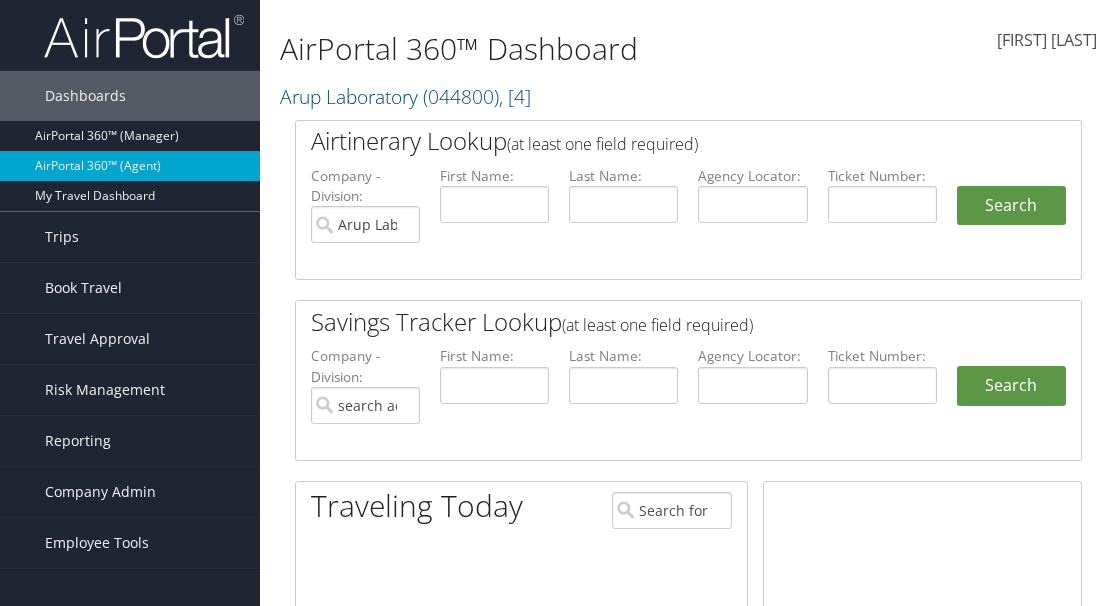 scroll, scrollTop: 0, scrollLeft: 0, axis: both 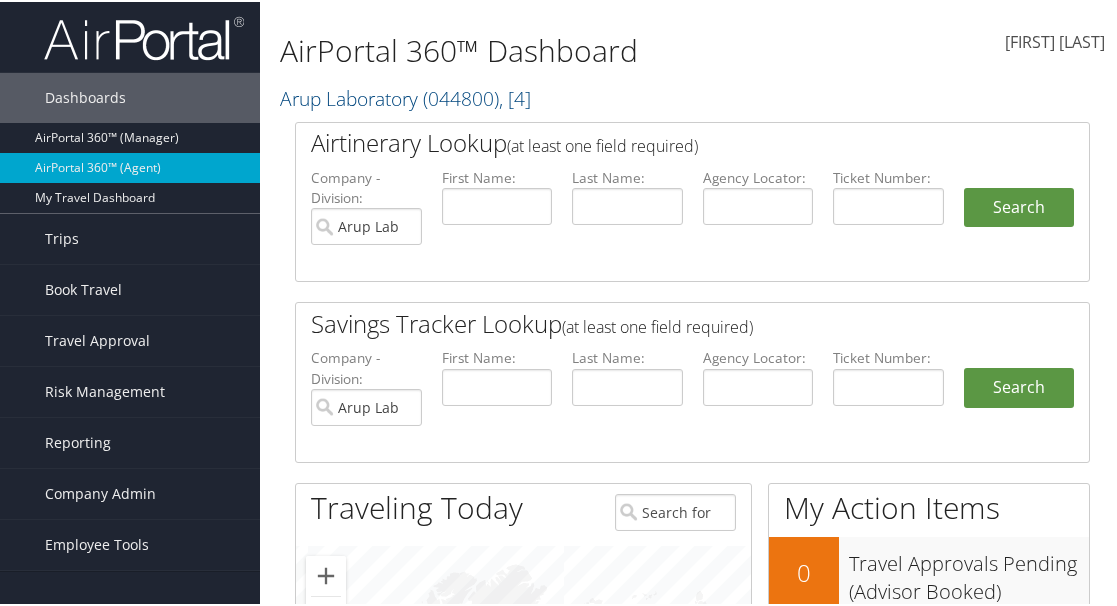 click on "Airtinerary Lookup  (at least one field required)
Company - Division:
Arup Laboratory
First Name:
Last Name:
Agency Locator:
Departure Date Range:
Arrival City:" at bounding box center [692, 601] 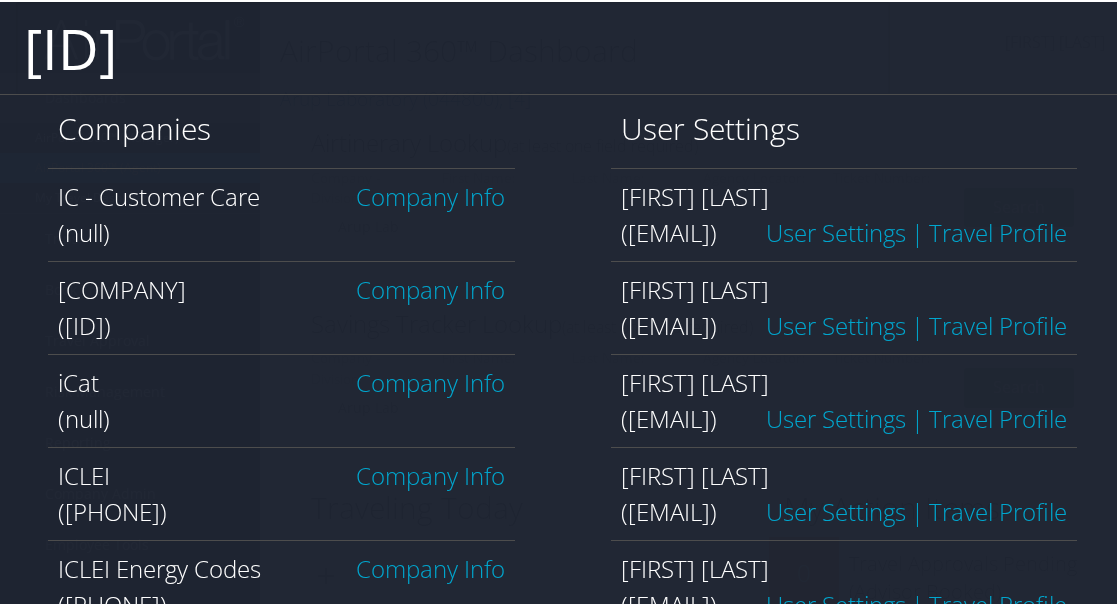 type on "ihc100" 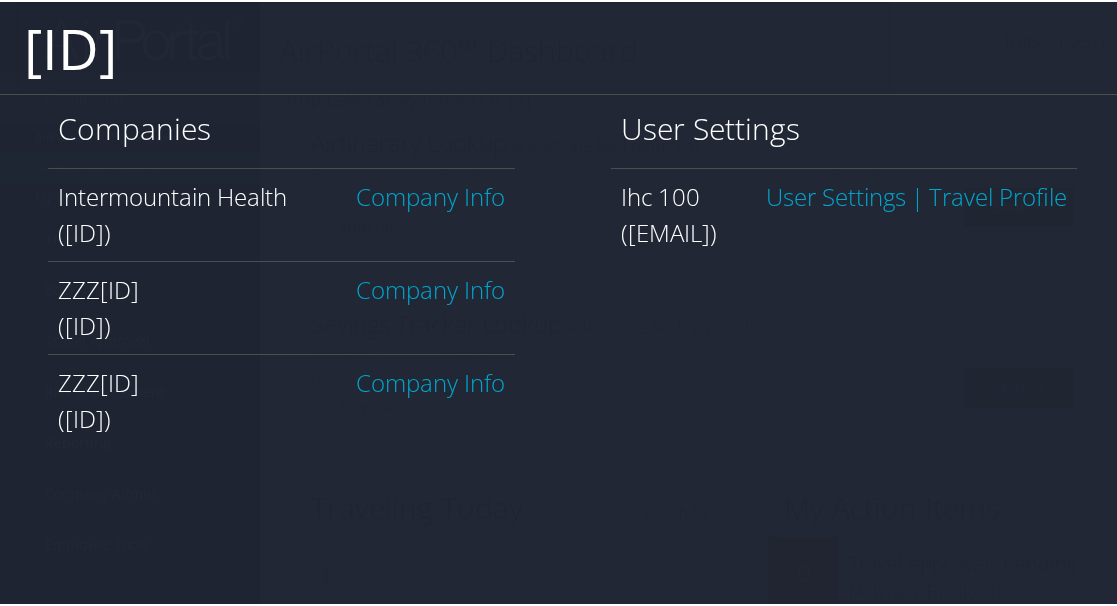 click on "[BRAND]" at bounding box center [430, 194] 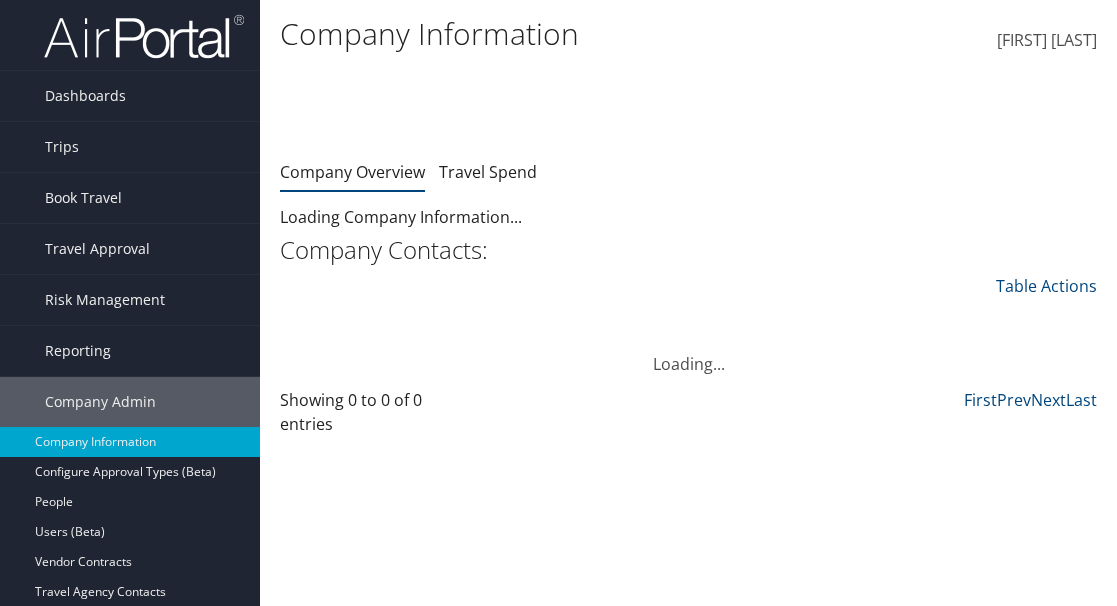 scroll, scrollTop: 0, scrollLeft: 0, axis: both 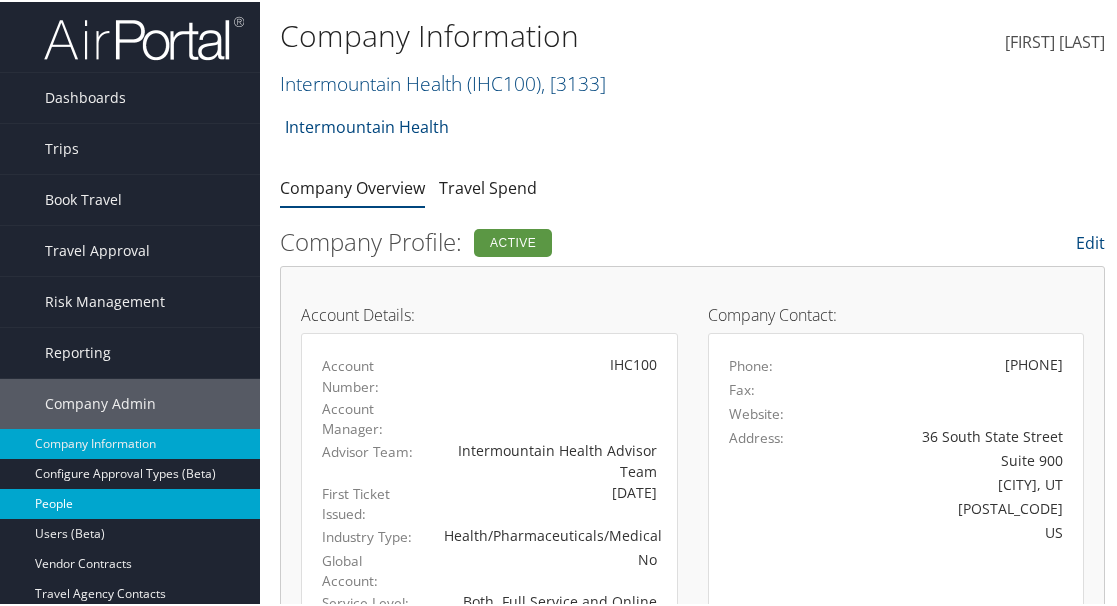click on "People" at bounding box center (130, 502) 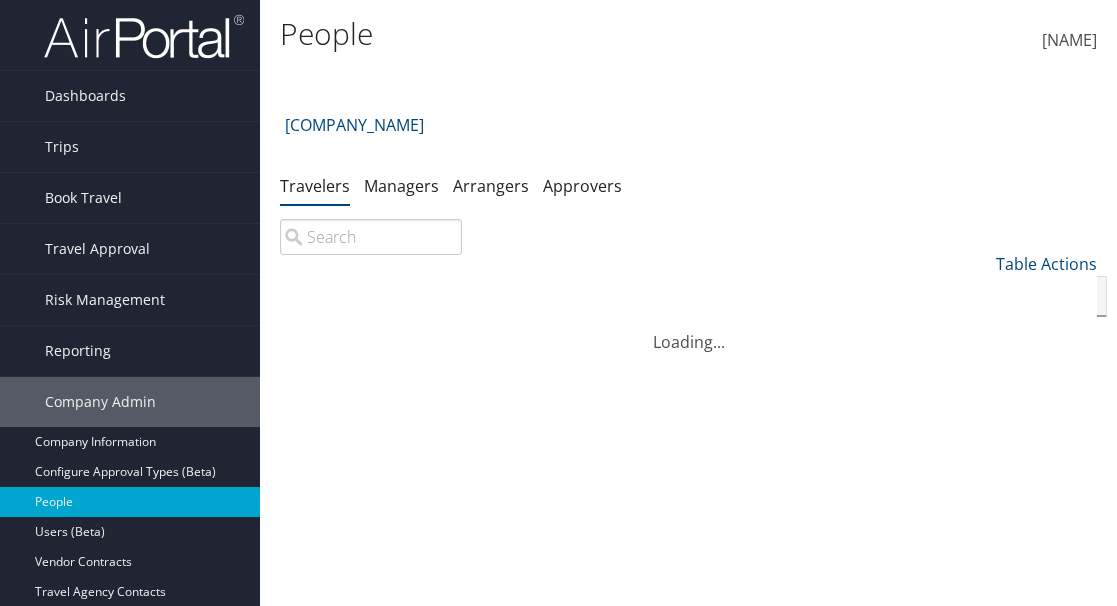 scroll, scrollTop: 0, scrollLeft: 0, axis: both 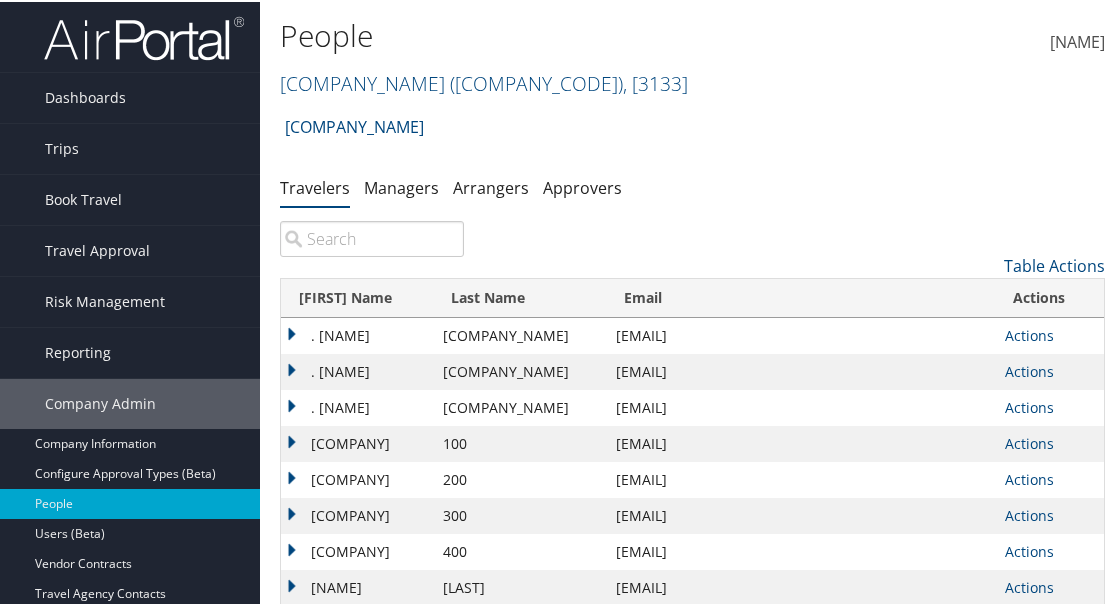 click at bounding box center [372, 237] 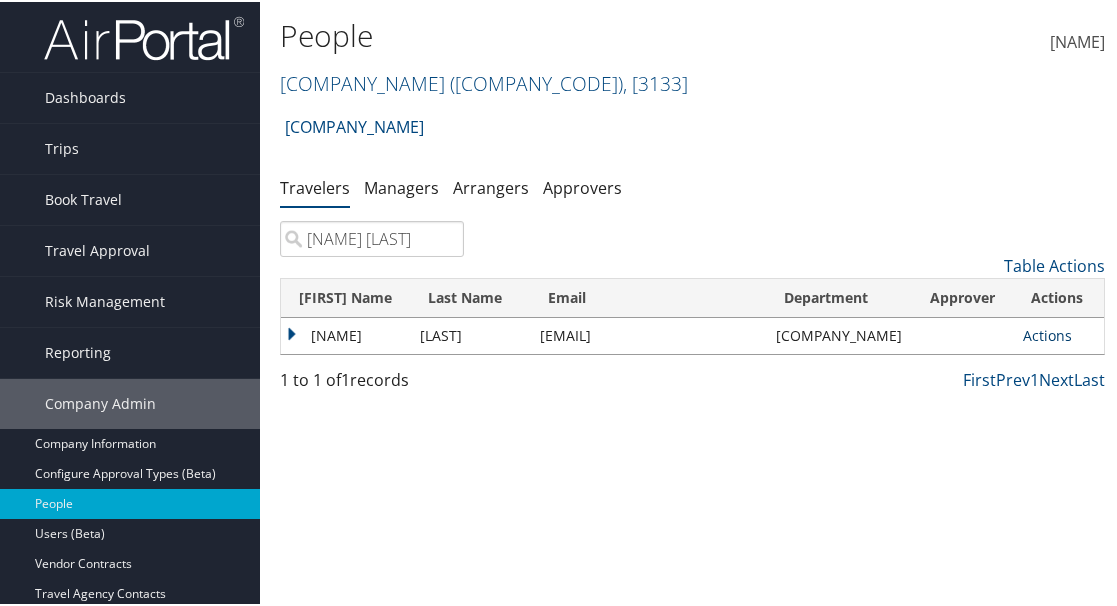 type on "john rector" 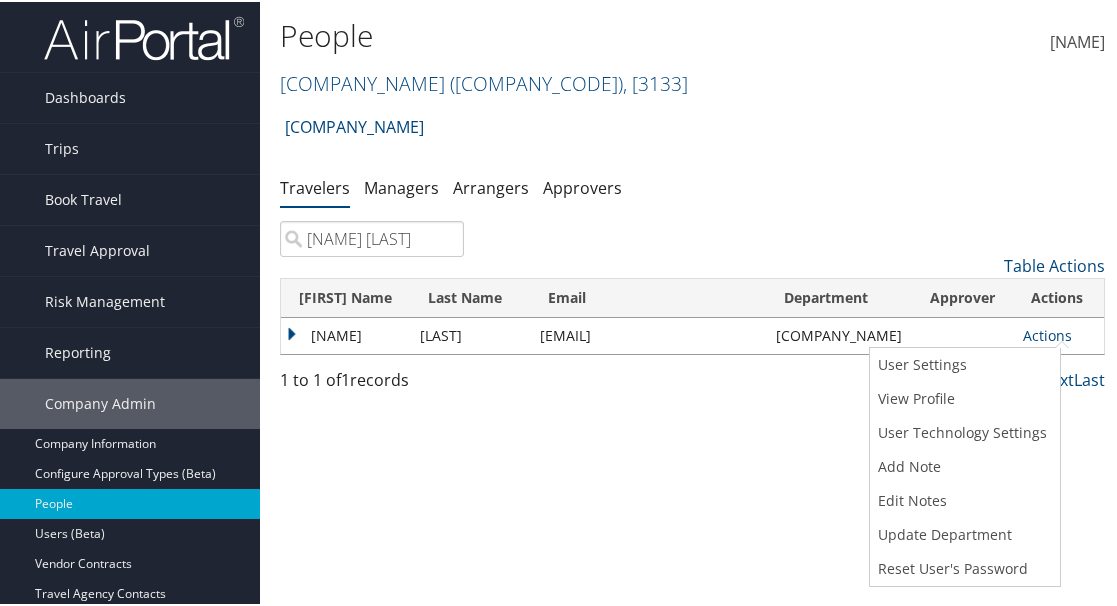 click on "People
Intermountain Health   ( IHC100 )  , [ 3133 ]    Intermountain Health     Arup Laboratory     Extra Space Storage     Venture Global LNG     MISC     STATE of UTAH INSIDE ENTITIES     State of Utah (OE accounts)     CAROLLO ENGINEERS     Cherokee Nation Businesses Diversified (CNB)     RAM Enterprise, Inc
Intermountain Health, [3133]
Arup Laboratory, [4]
Extra Space Storage, [2687]
Venture Global LNG, [37739]
MISC, [13863]
STATE of UTAH INSIDE ENTITIES, [45401]
State of Utah (OE accounts), [4689]
CAROLLO ENGINEERS, [4630]
Cherokee Nation Businesses Diversified (CNB), [31643]
RAM Enterprise, Inc, [28149]
Neil Jacobsen" at bounding box center (692, 303) 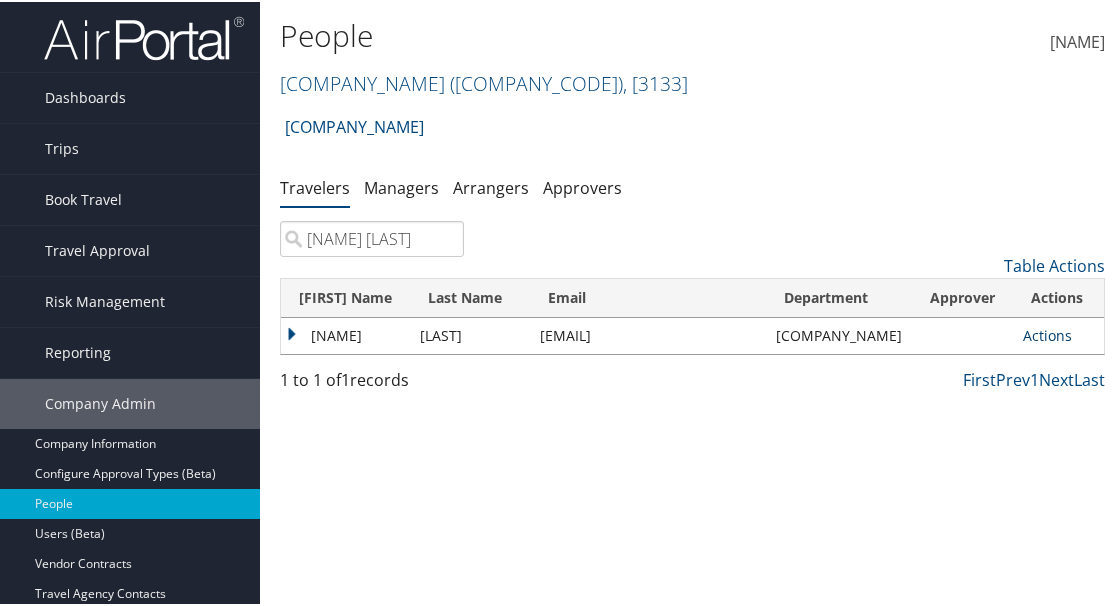 click at bounding box center (1072, 333) 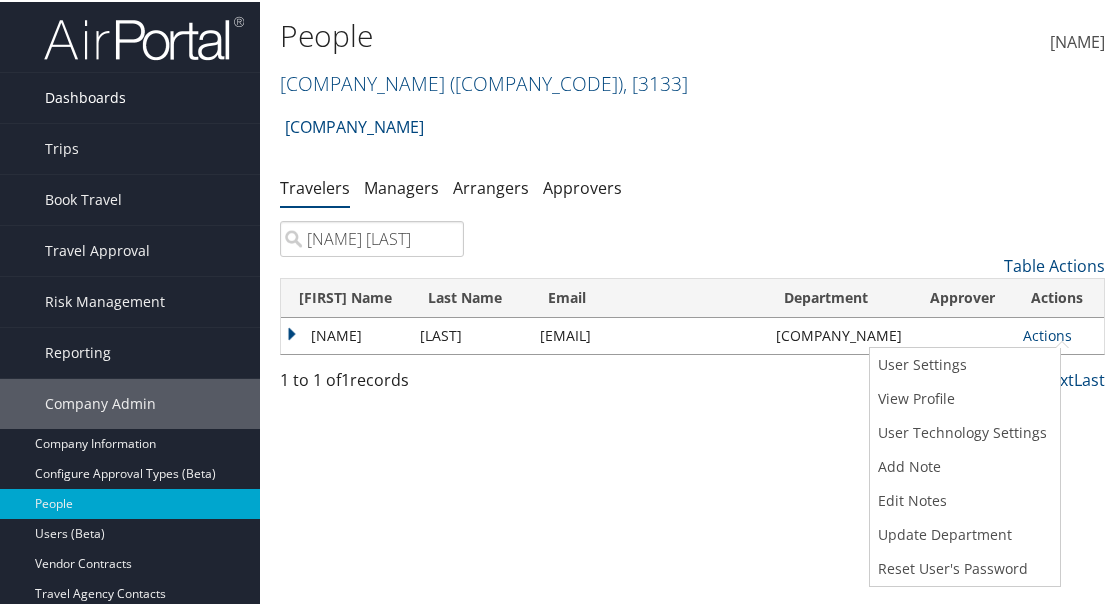 click on "Dashboards" at bounding box center (85, 96) 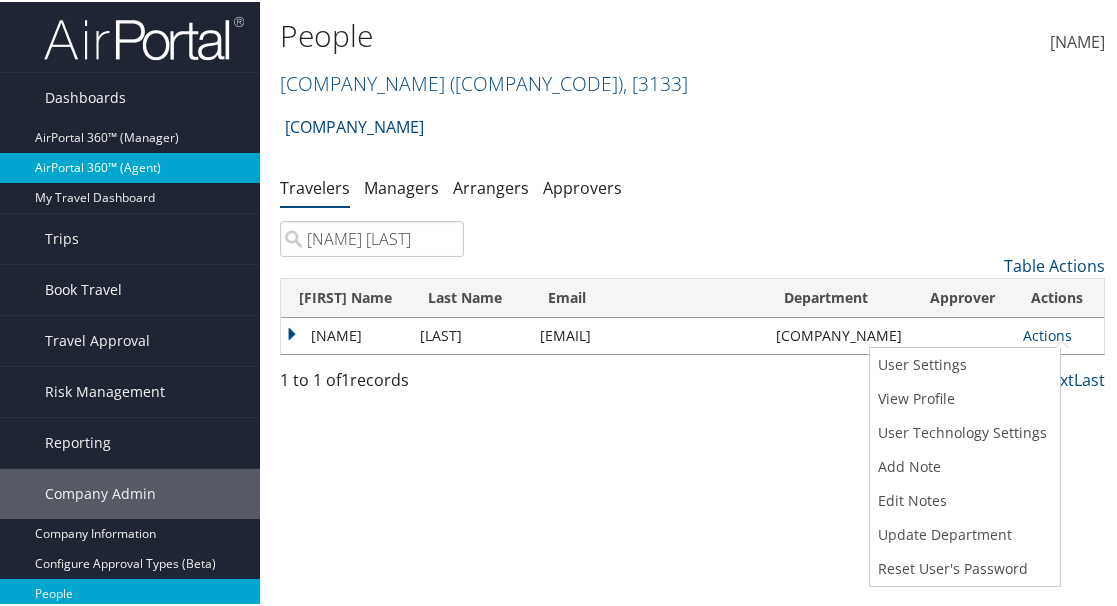 click on "AirPortal 360™ (Agent)" at bounding box center (130, 166) 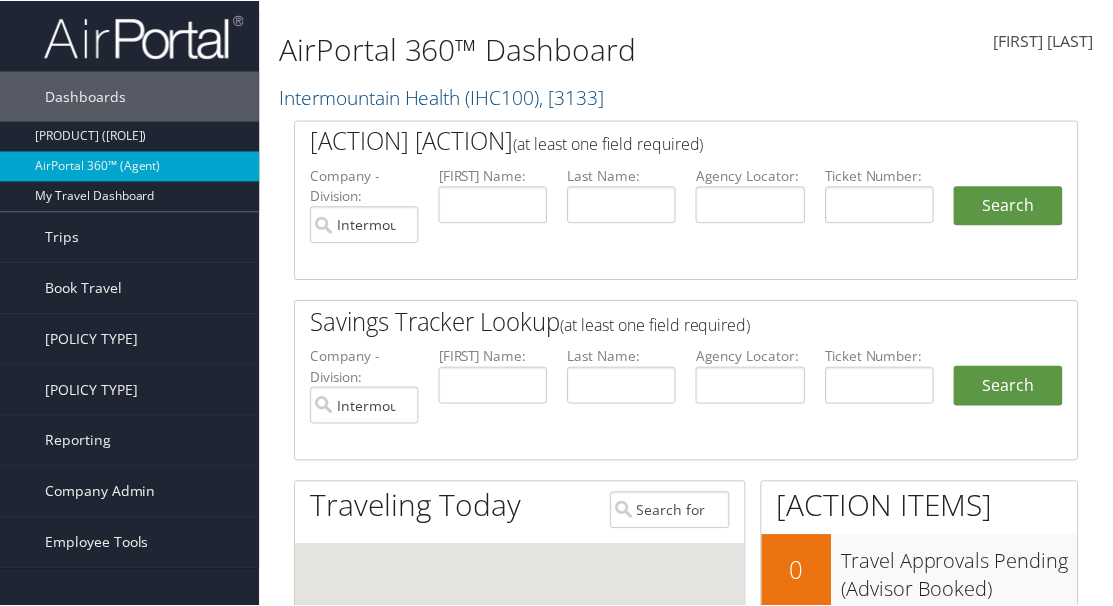 scroll, scrollTop: 0, scrollLeft: 0, axis: both 